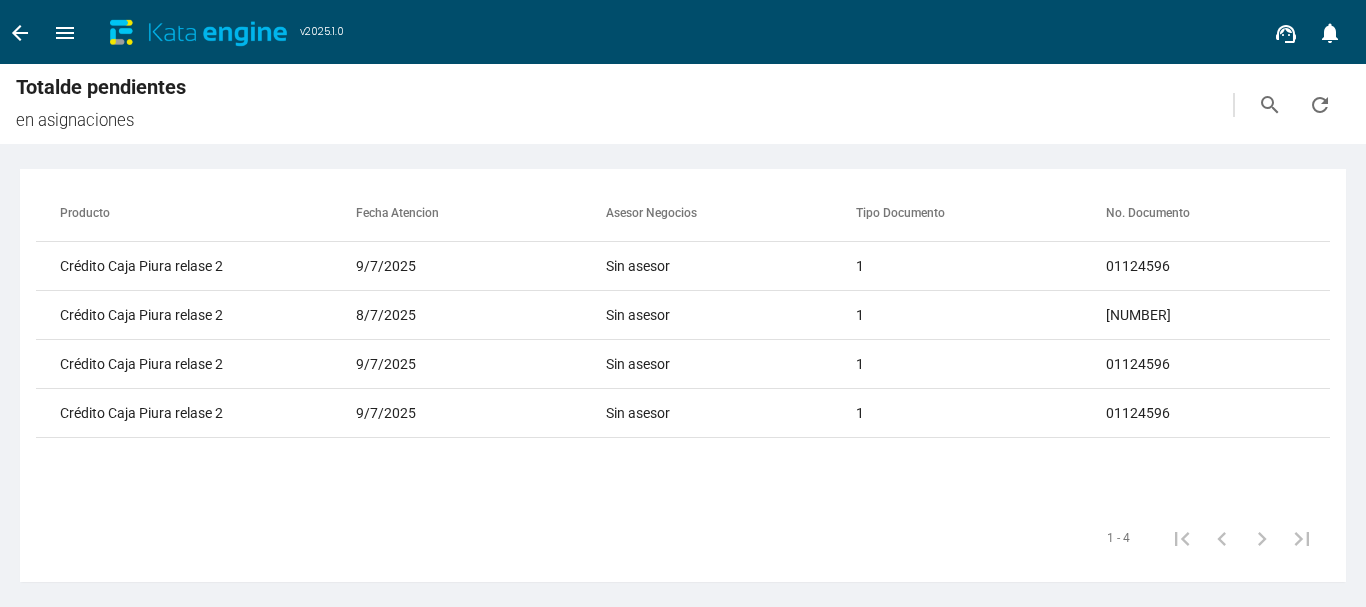 scroll, scrollTop: 0, scrollLeft: 0, axis: both 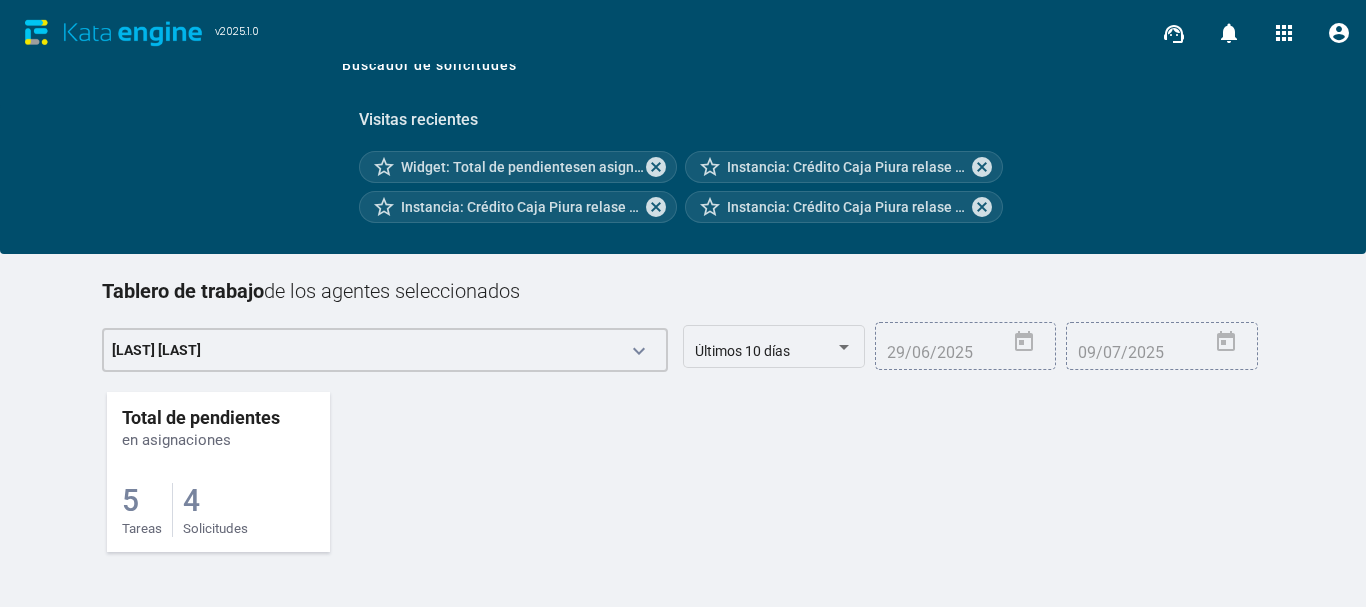 click on "4 Solicitudes" at bounding box center (215, 510) 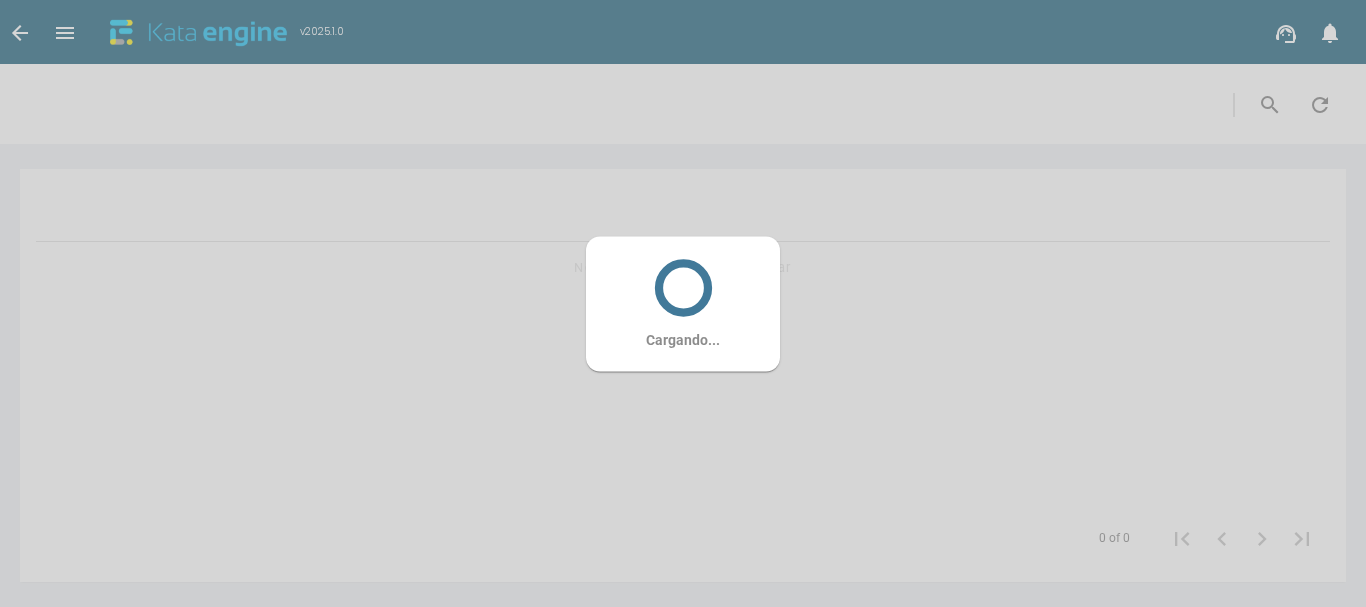 scroll, scrollTop: 0, scrollLeft: 0, axis: both 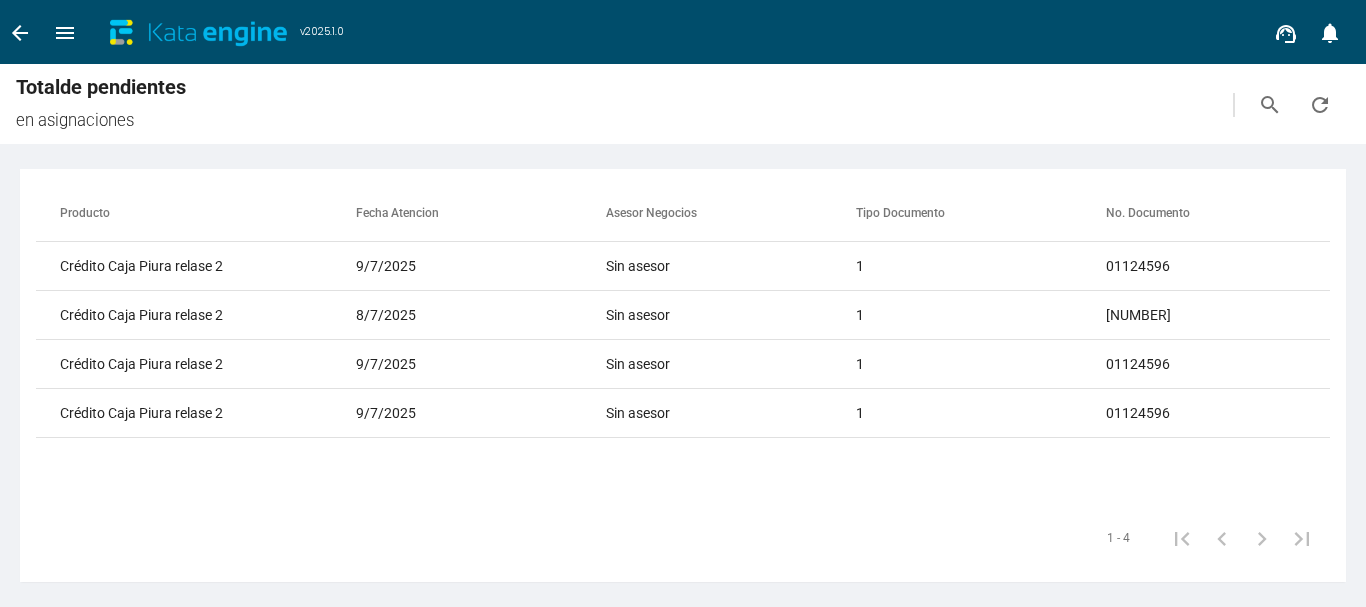 drag, startPoint x: 232, startPoint y: 494, endPoint x: 283, endPoint y: 501, distance: 51.47815 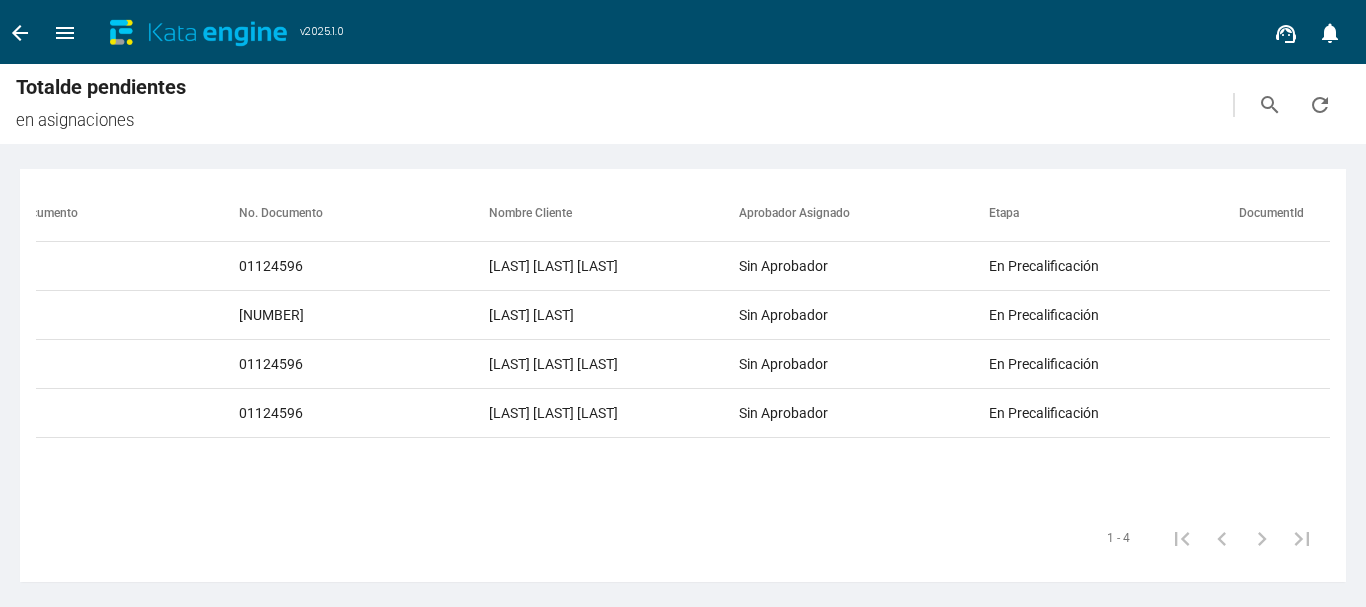 scroll, scrollTop: 0, scrollLeft: 859, axis: horizontal 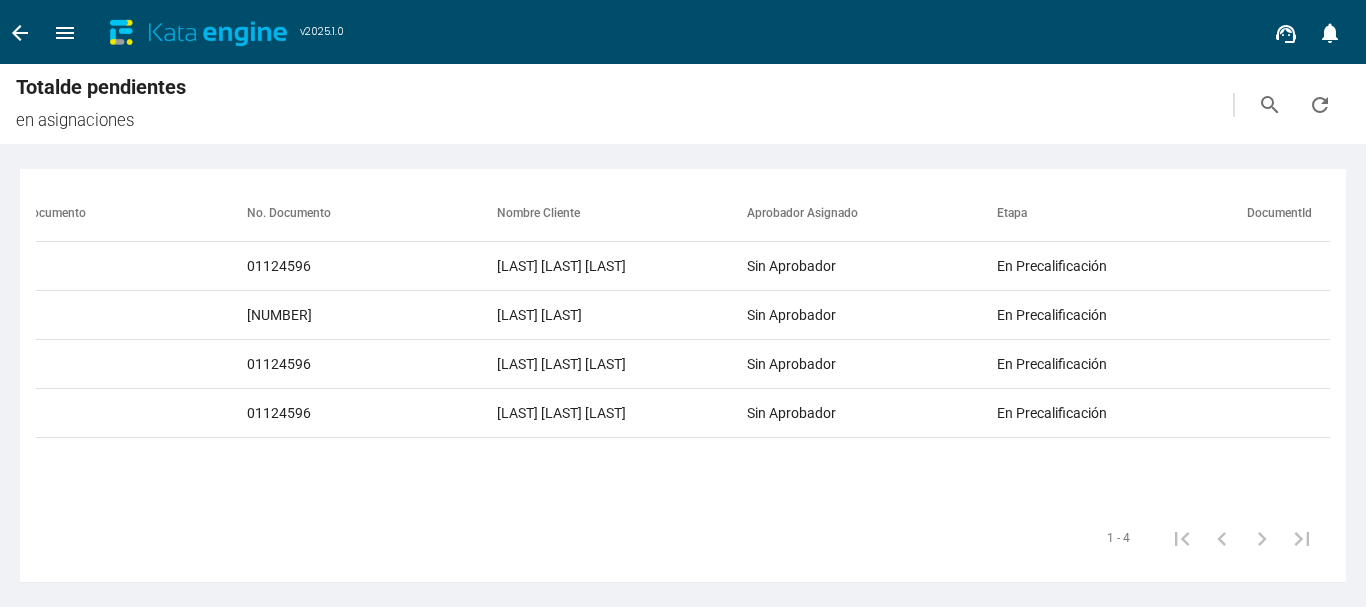 click on "1 - 4" at bounding box center (683, 538) 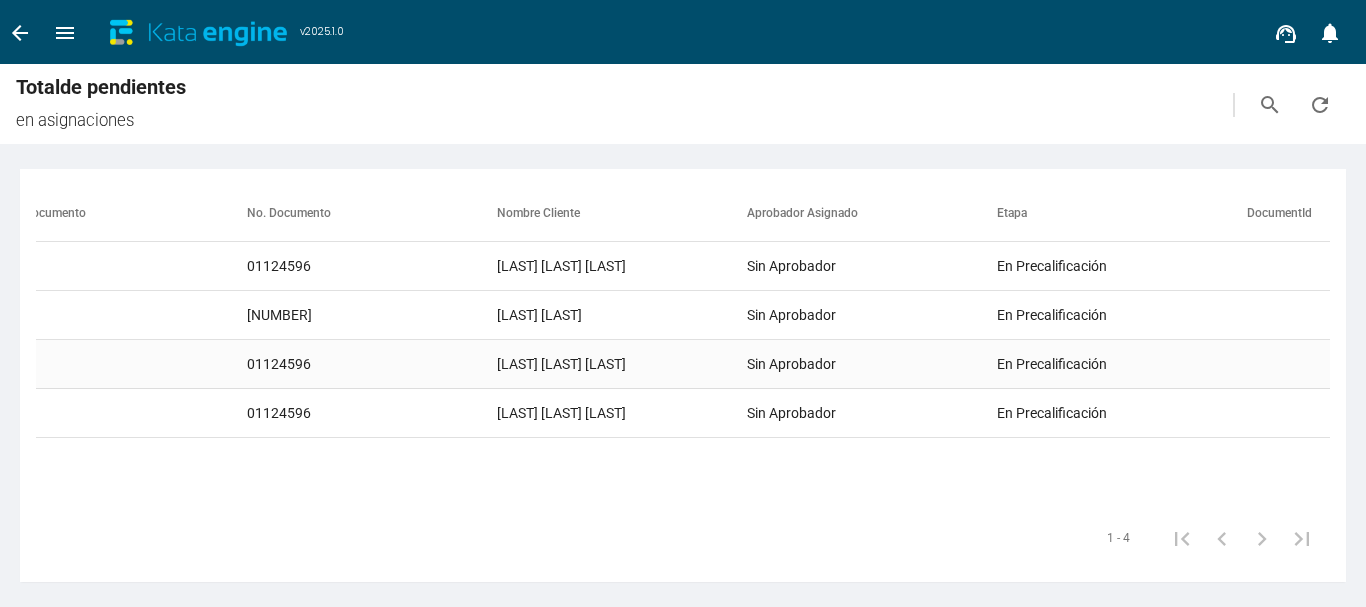 click on "01124596" at bounding box center (372, 266) 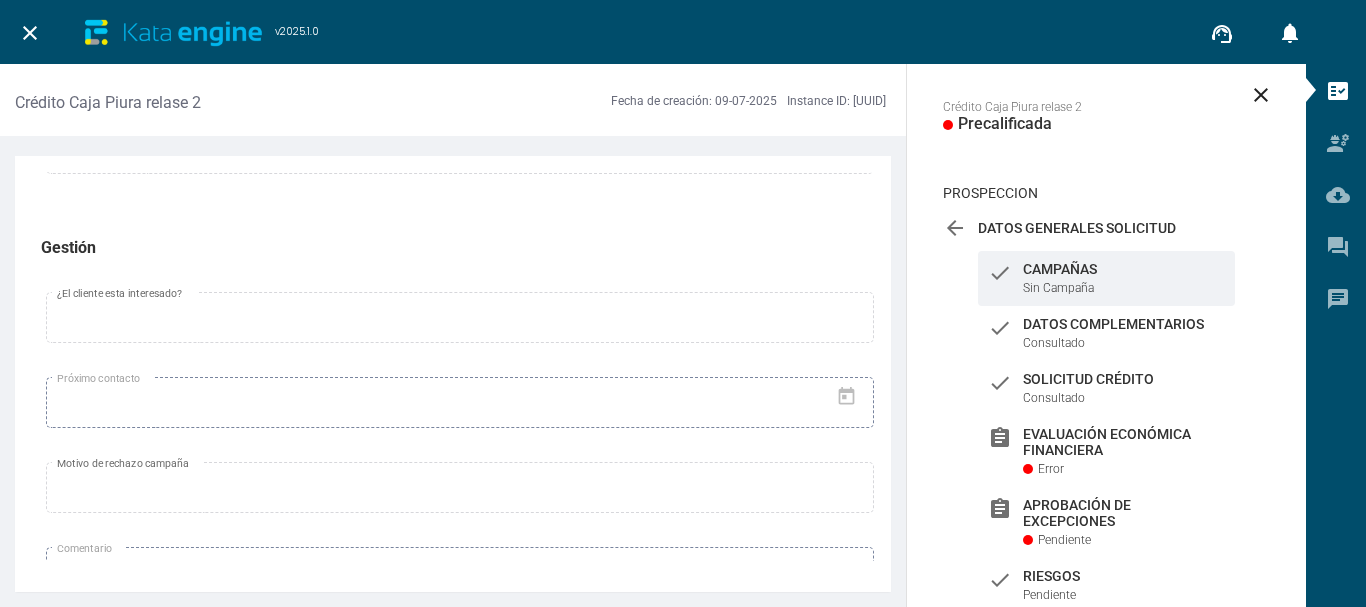 scroll, scrollTop: 1572, scrollLeft: 0, axis: vertical 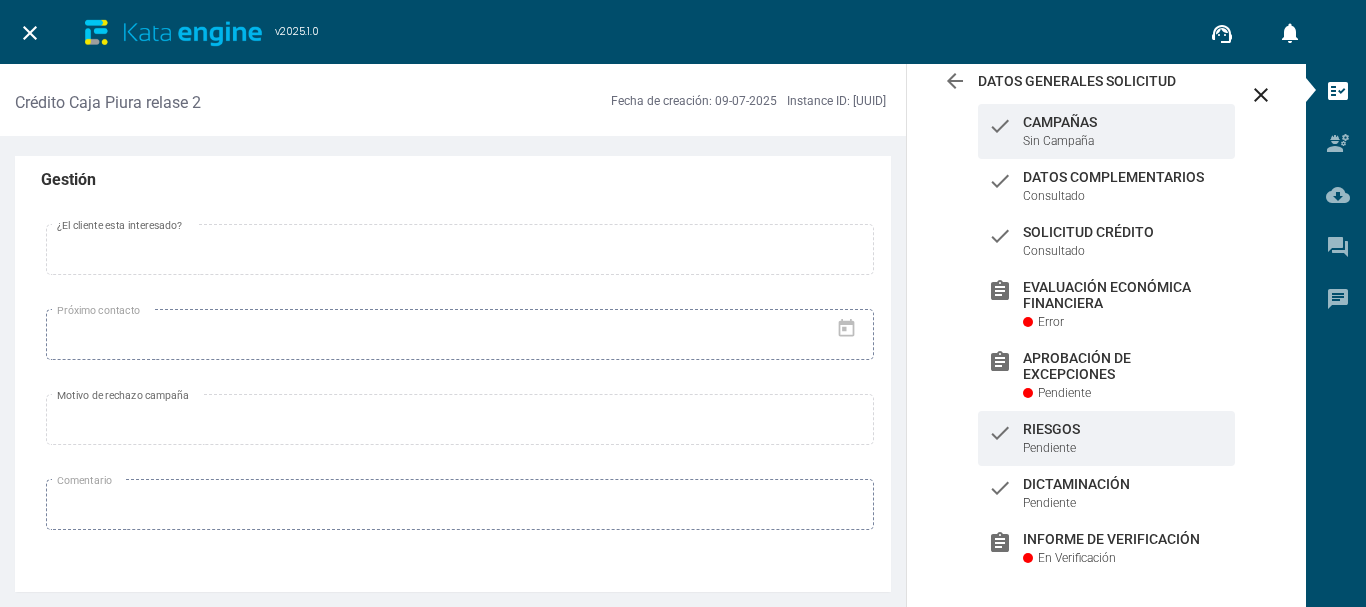 click on "Riesgos" at bounding box center (1124, 122) 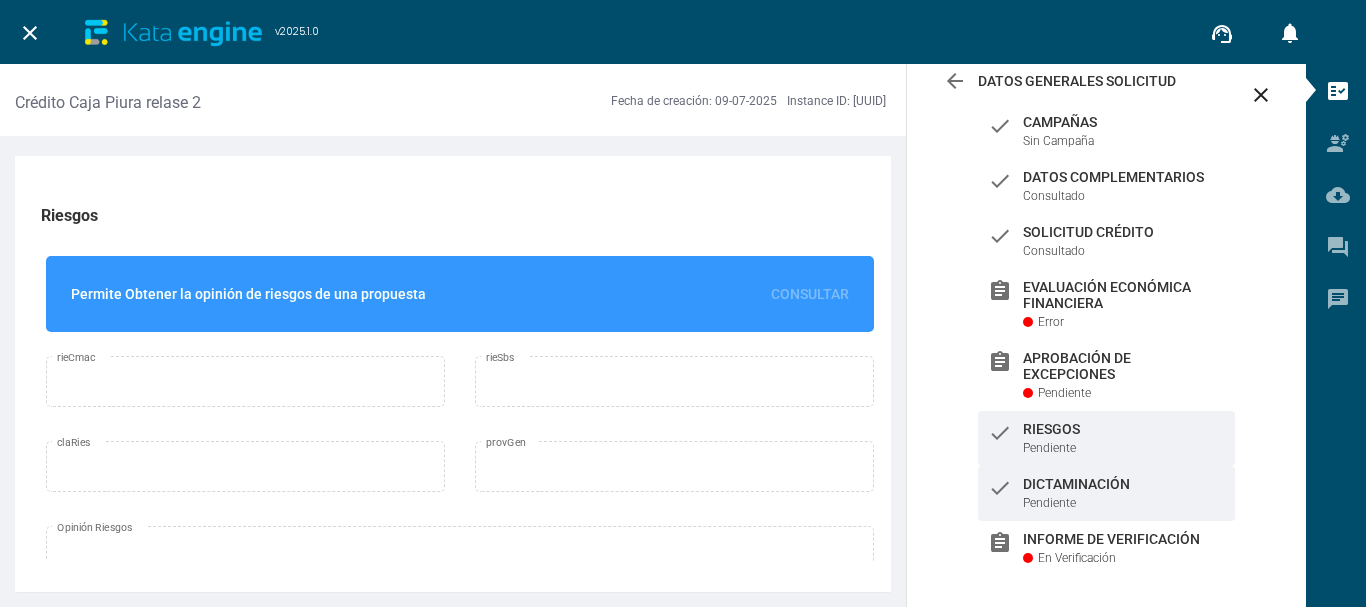 click on "Pendiente" at bounding box center (1058, 141) 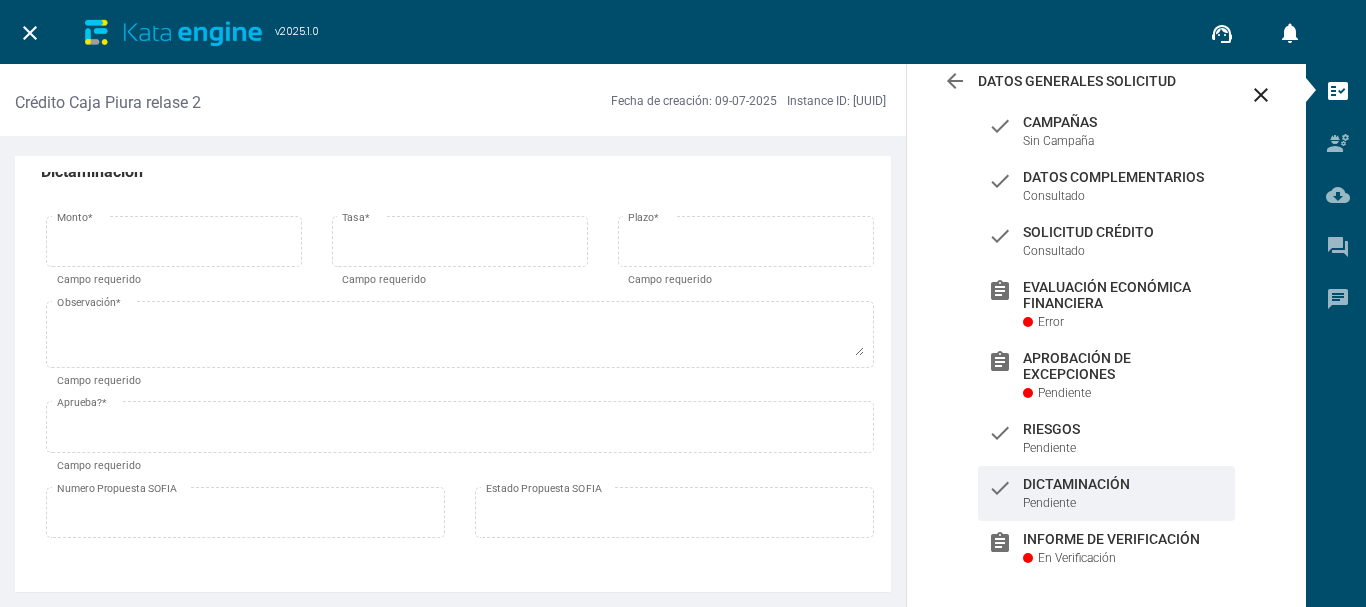 scroll, scrollTop: 0, scrollLeft: 0, axis: both 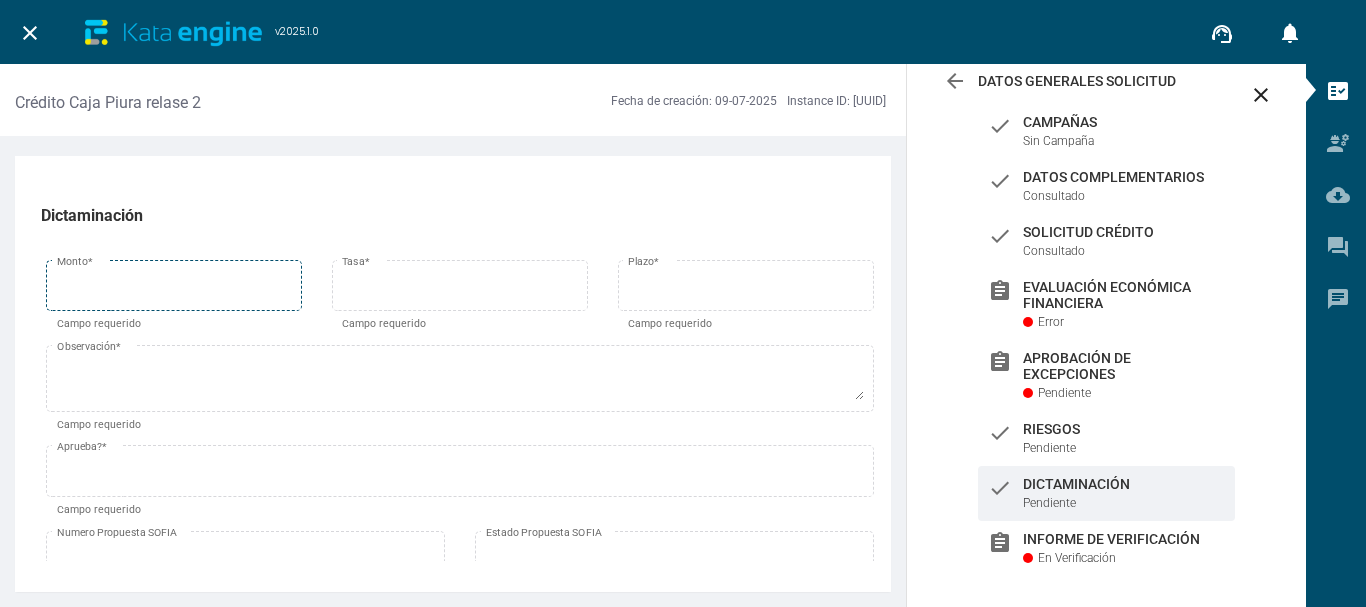click on "Monto   *" at bounding box center [174, 283] 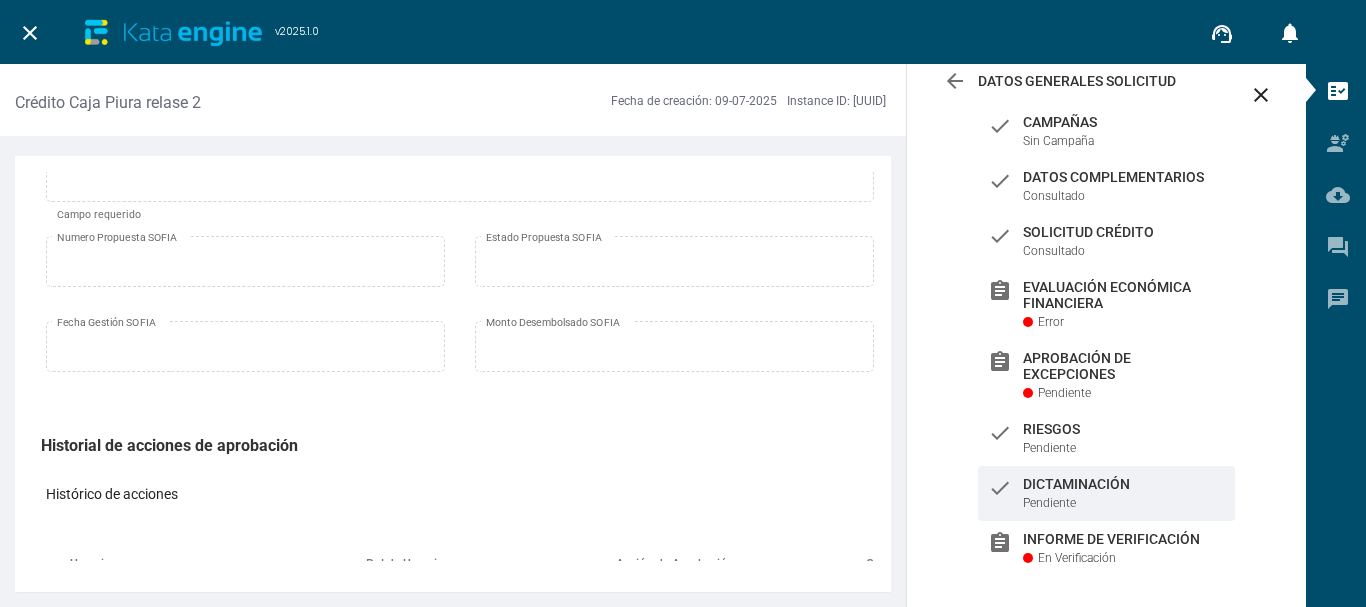 scroll, scrollTop: 172, scrollLeft: 0, axis: vertical 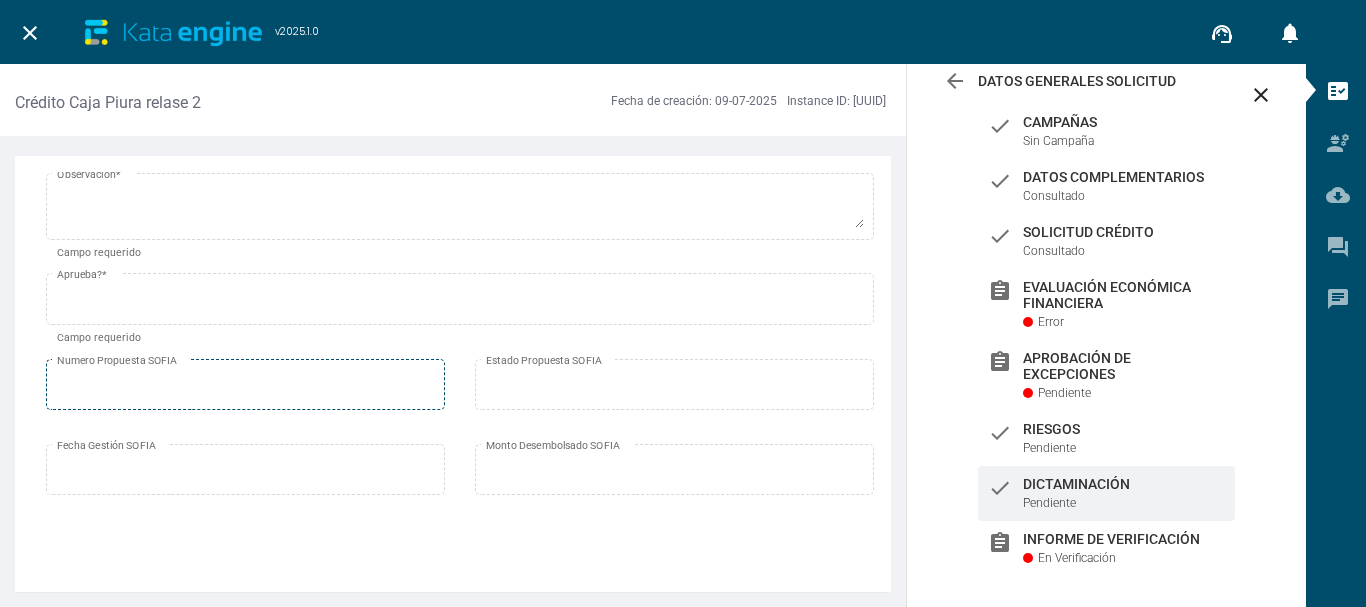 click on "Numero Propuesta SOFIA" at bounding box center [246, 382] 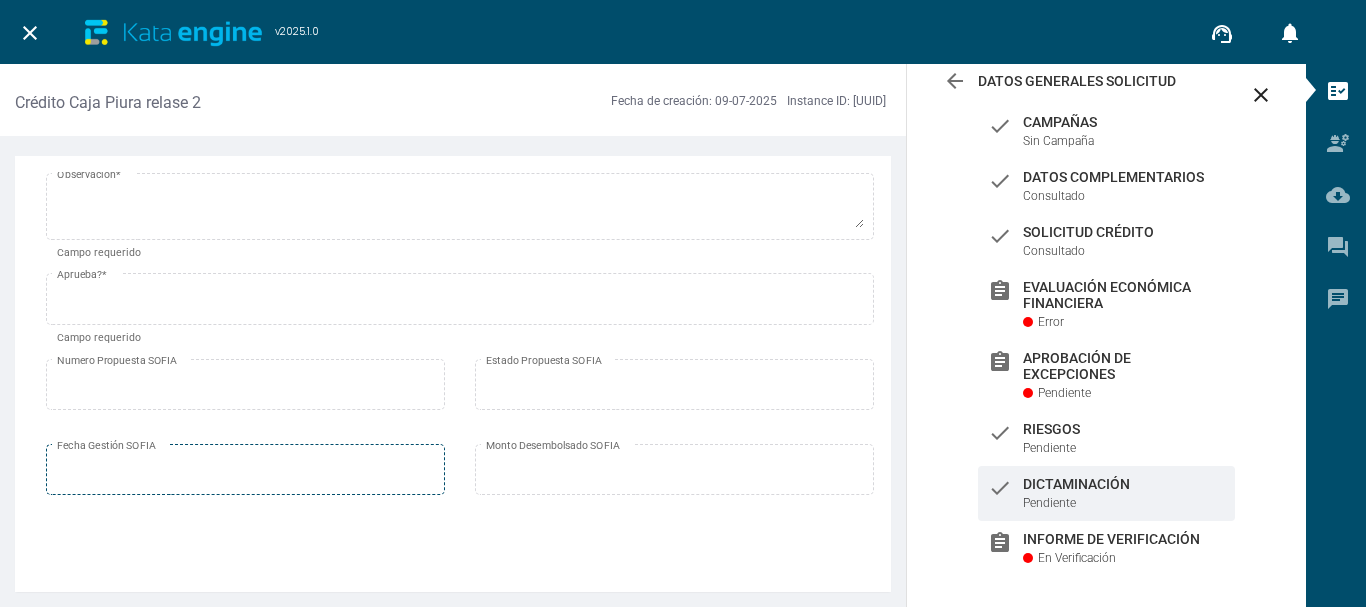 click on "Fecha Gestión SOFIA" at bounding box center (246, 467) 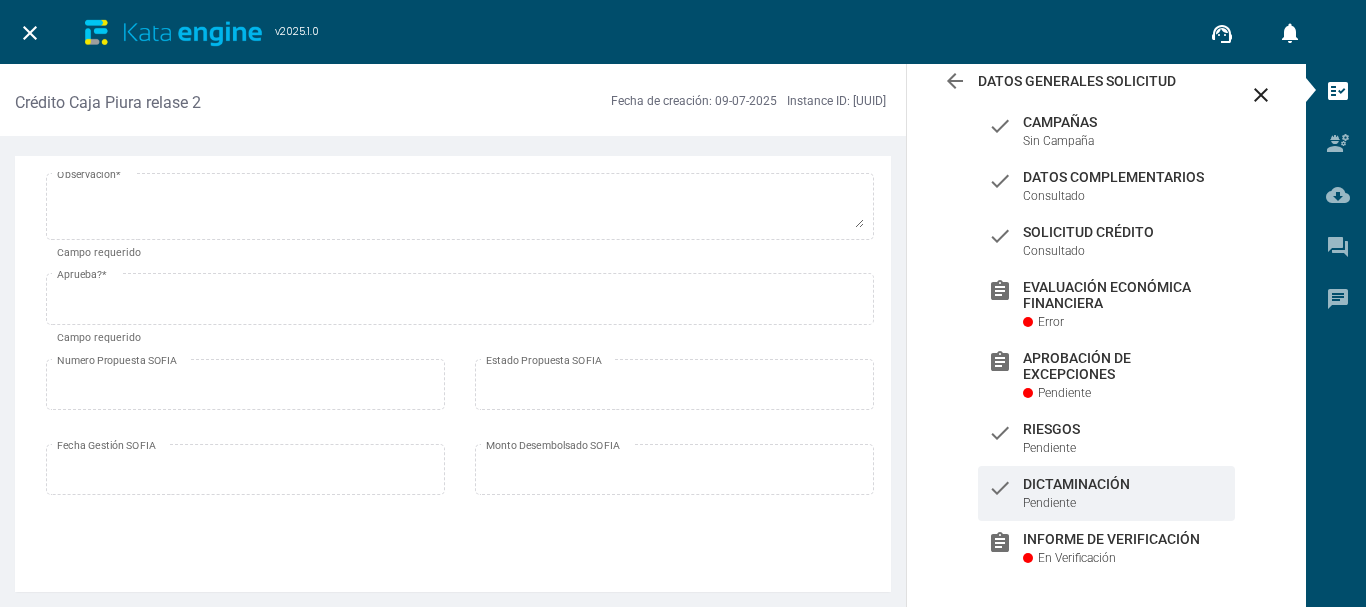 click on "Campo requerido" at bounding box center (99, 252) 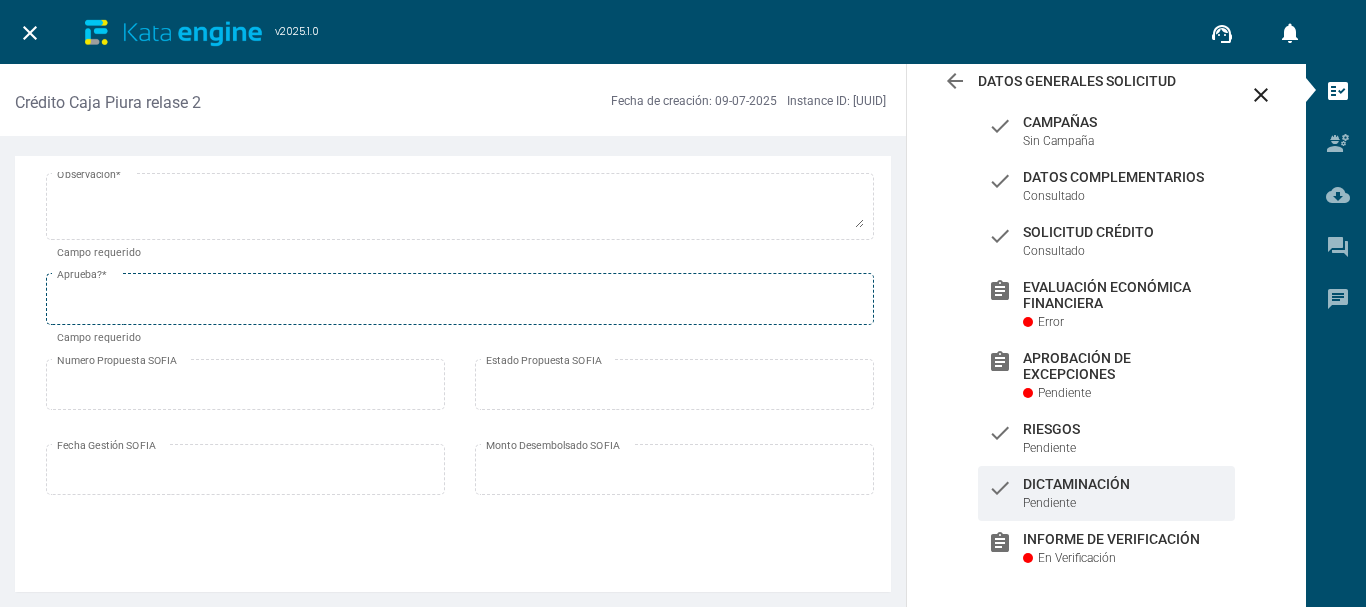 click on "Aprueba?   *" at bounding box center (460, 303) 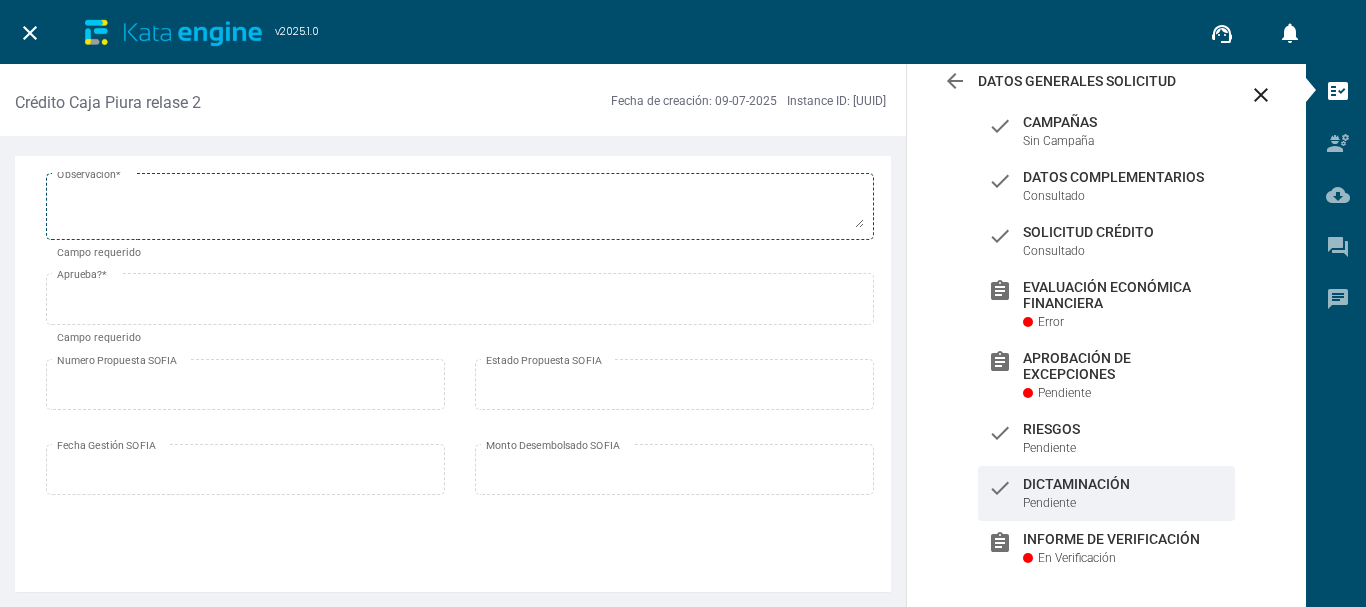 click on "Observación   *" at bounding box center [460, 204] 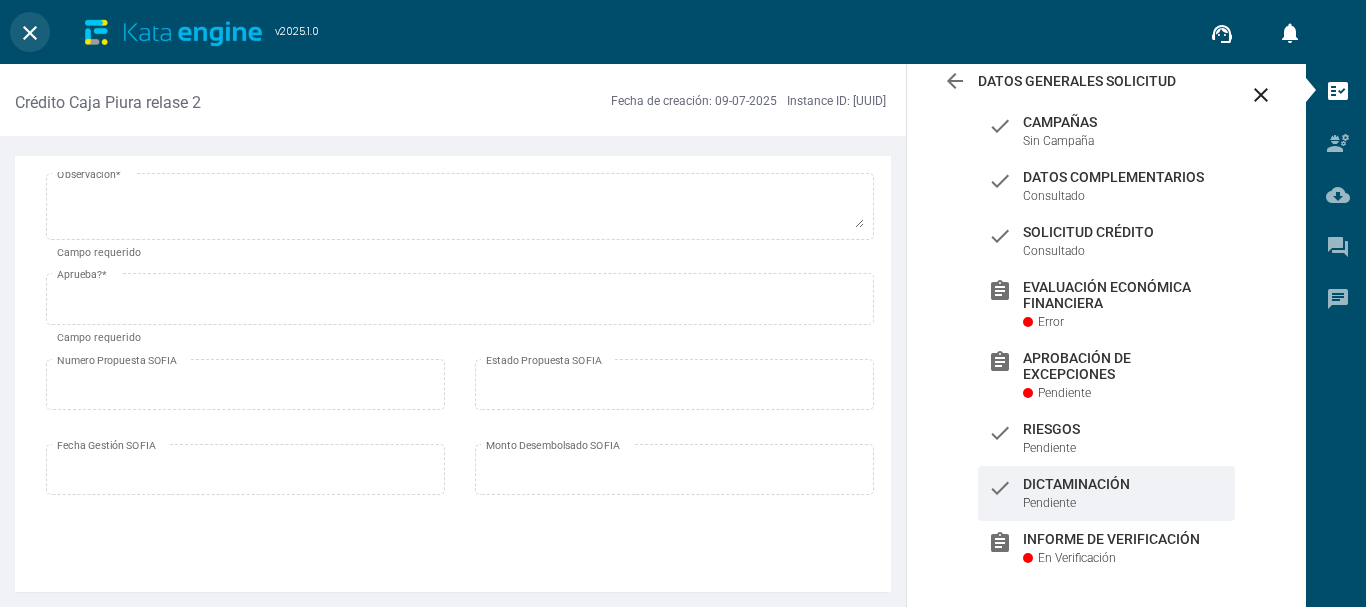 click on "close" at bounding box center (30, 33) 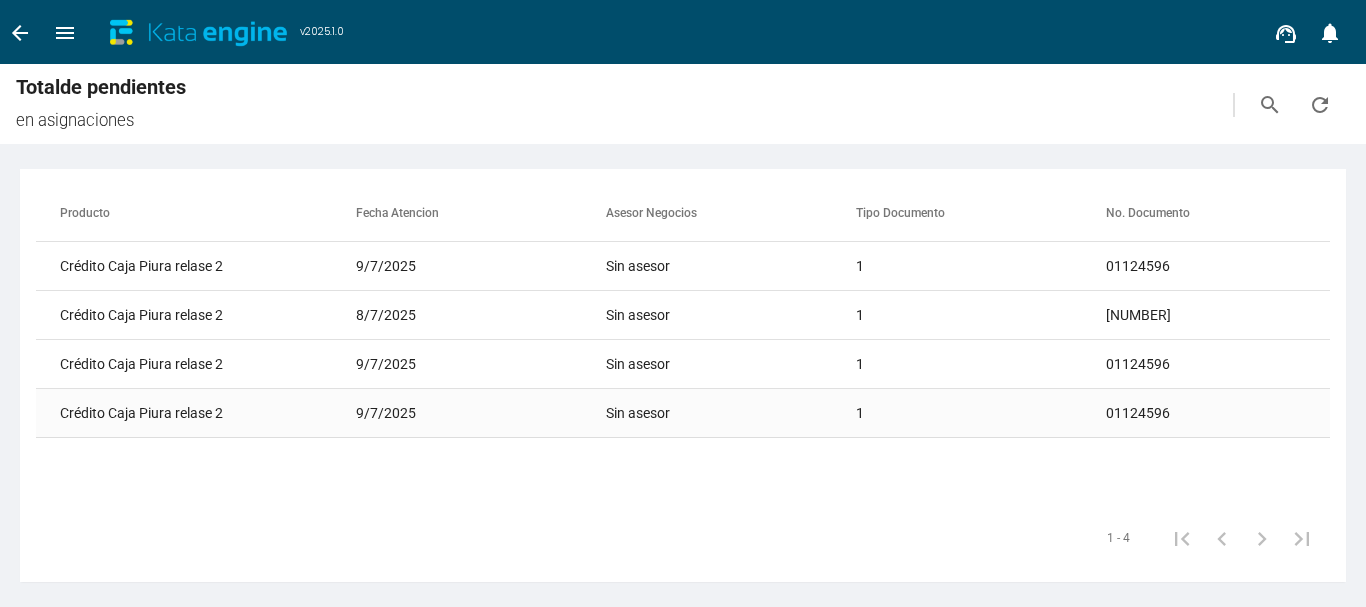 click on "Crédito Caja Piura relase 2" at bounding box center [161, 266] 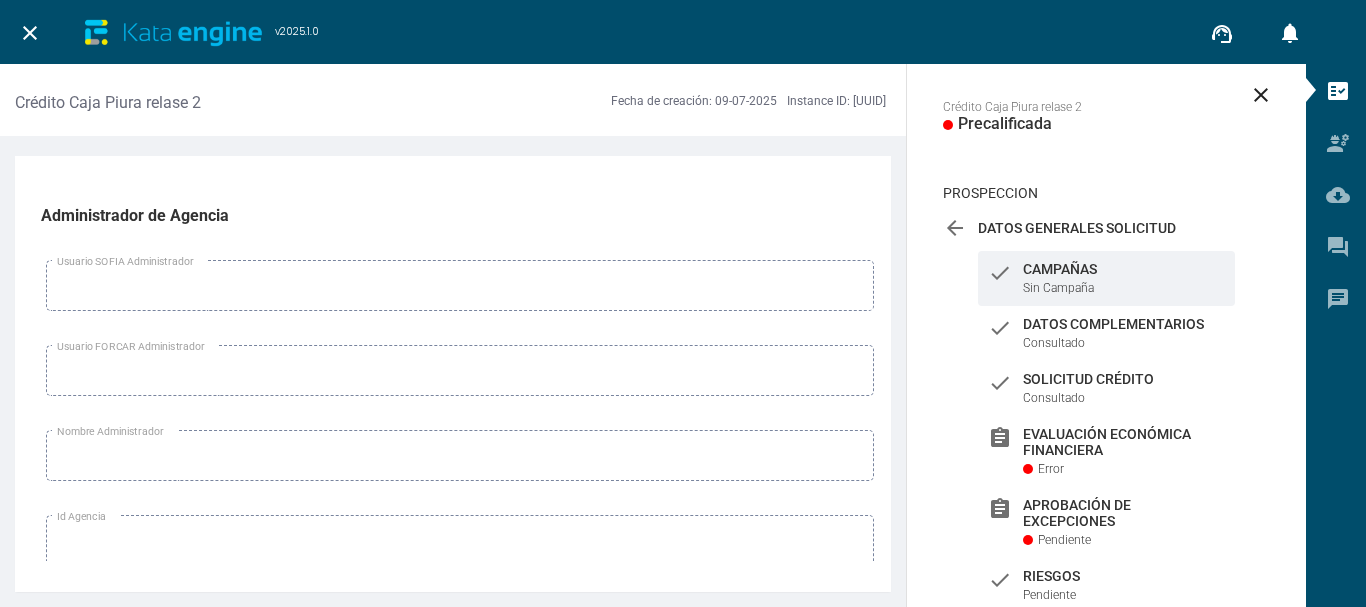 click on "close" at bounding box center [30, 33] 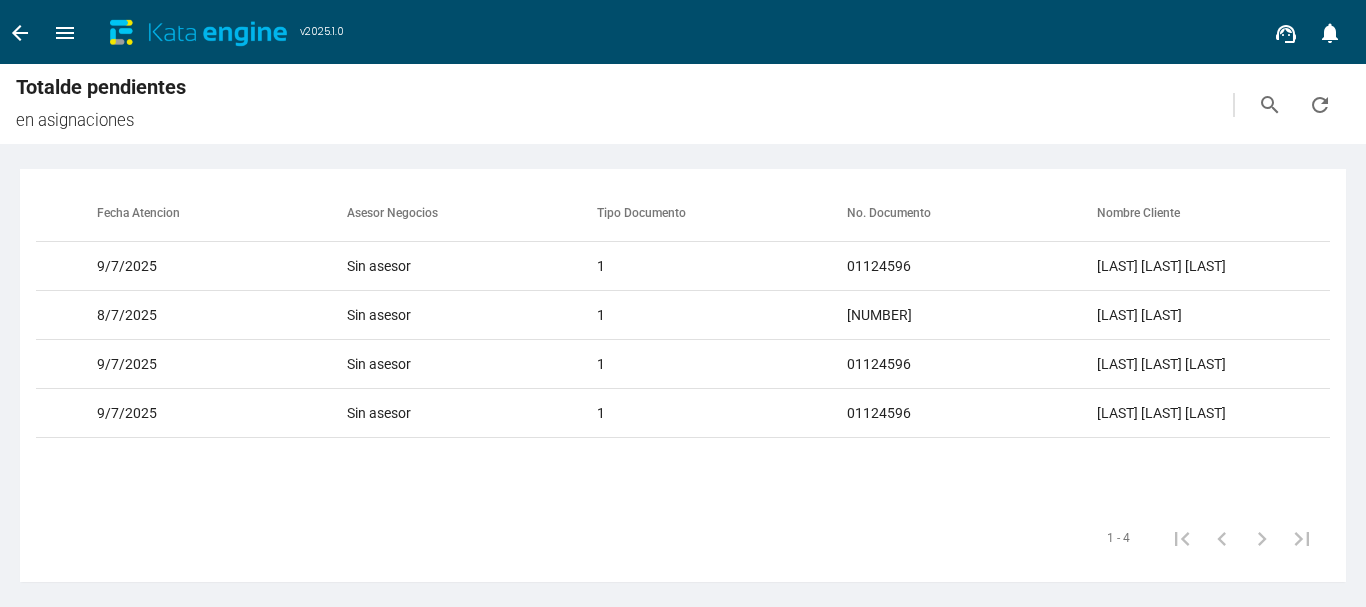 scroll, scrollTop: 0, scrollLeft: 0, axis: both 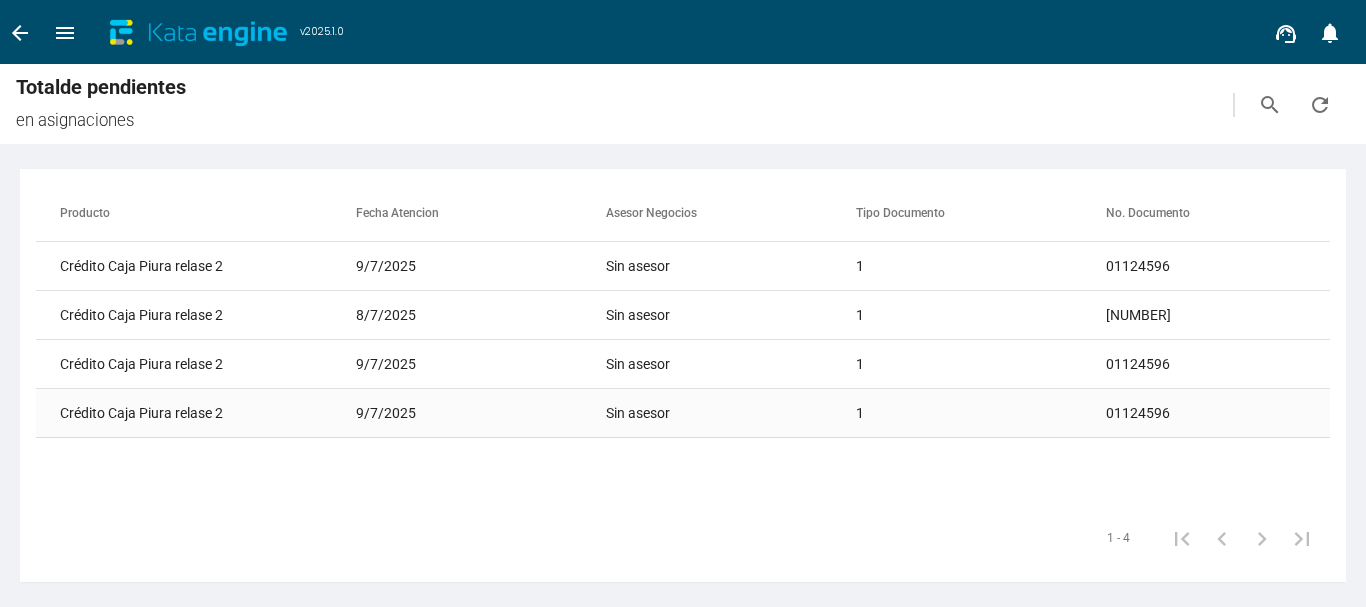 click on "9/7/2025" at bounding box center (481, 266) 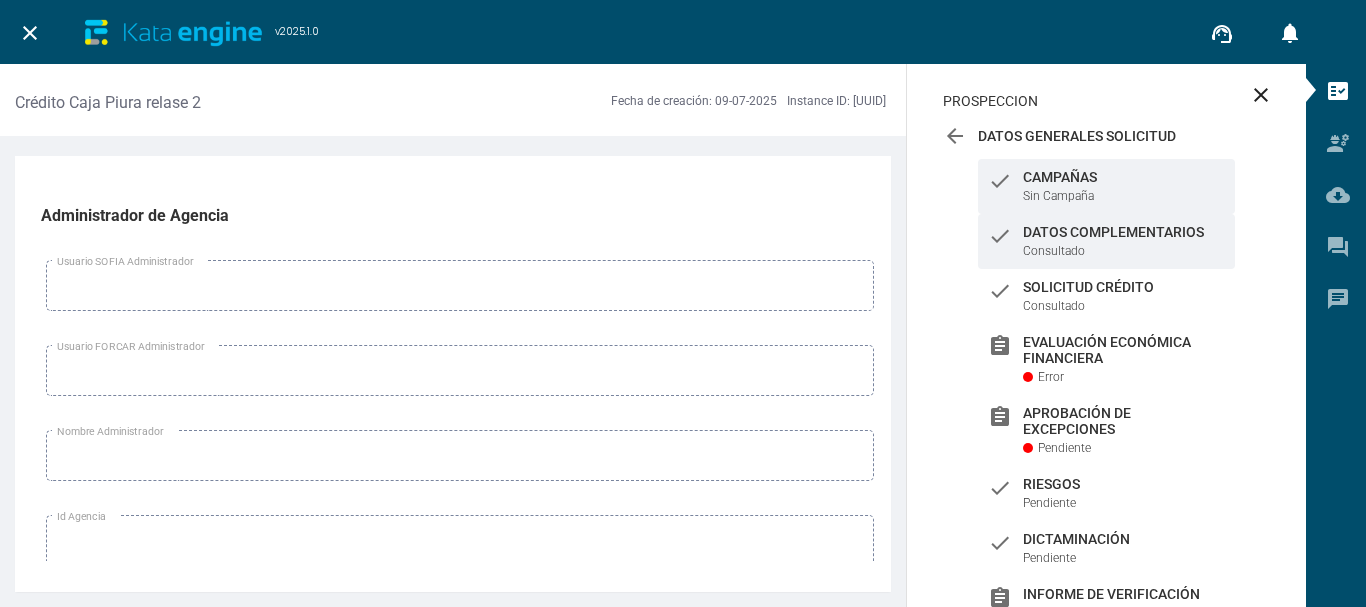 scroll, scrollTop: 159, scrollLeft: 0, axis: vertical 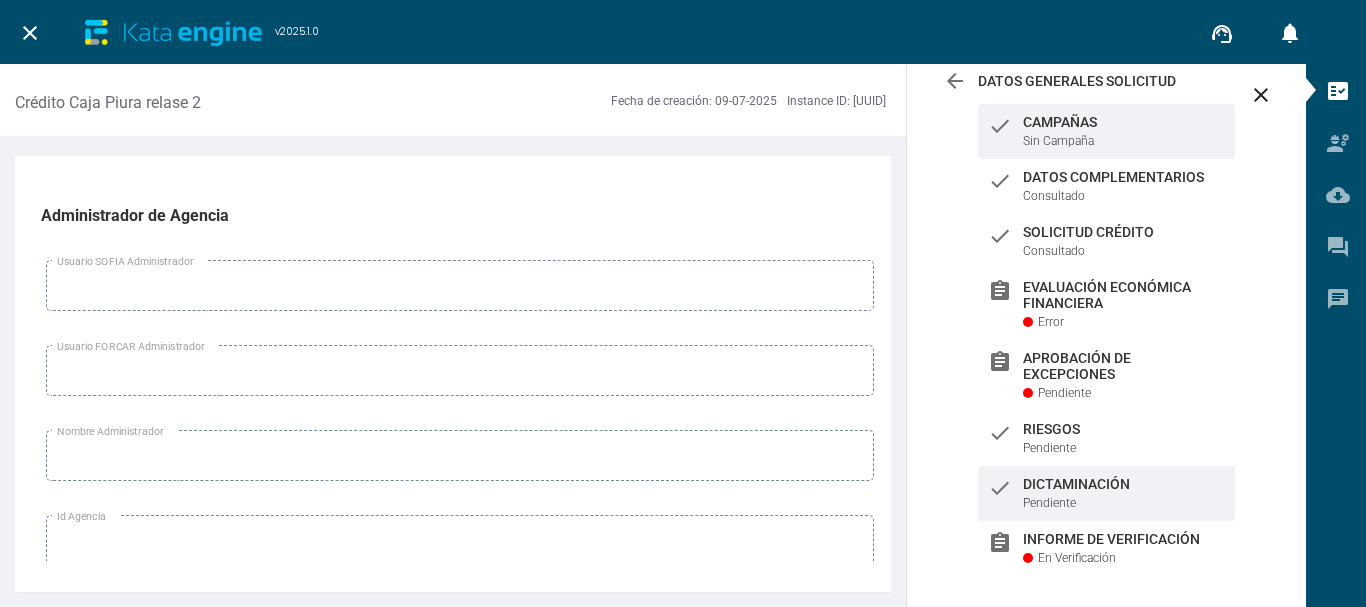 click on "check Dictaminación Pendiente" at bounding box center [1106, 131] 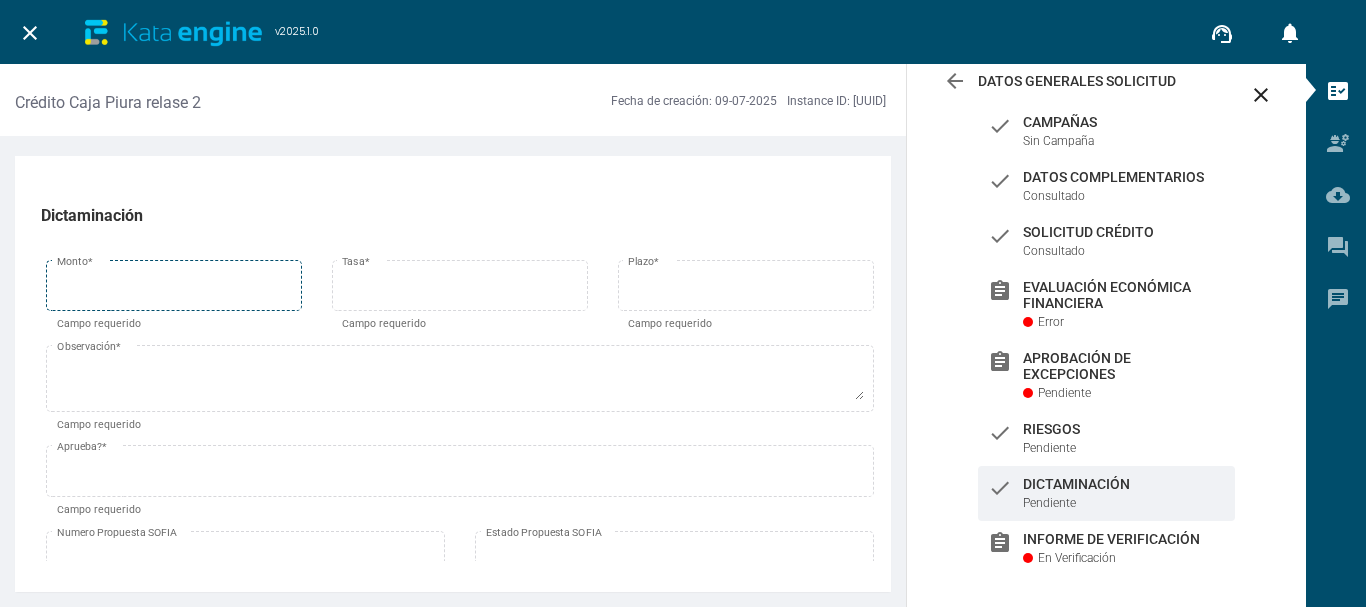 click on "Monto   *" at bounding box center (174, 289) 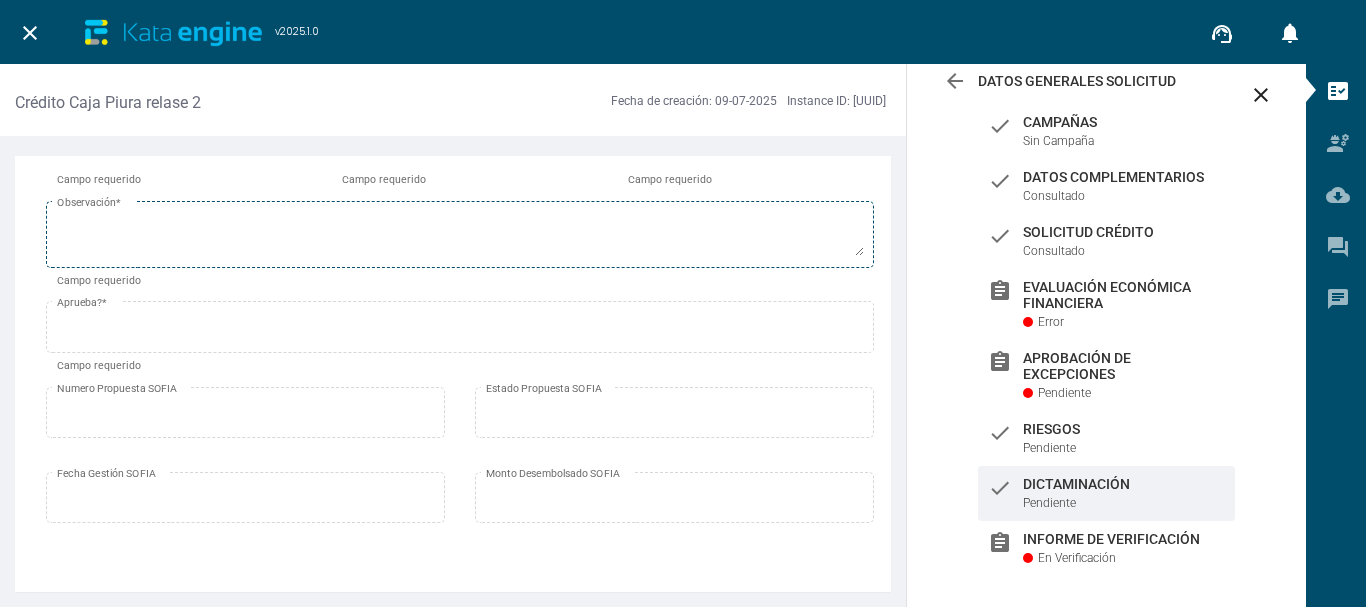 scroll, scrollTop: 0, scrollLeft: 0, axis: both 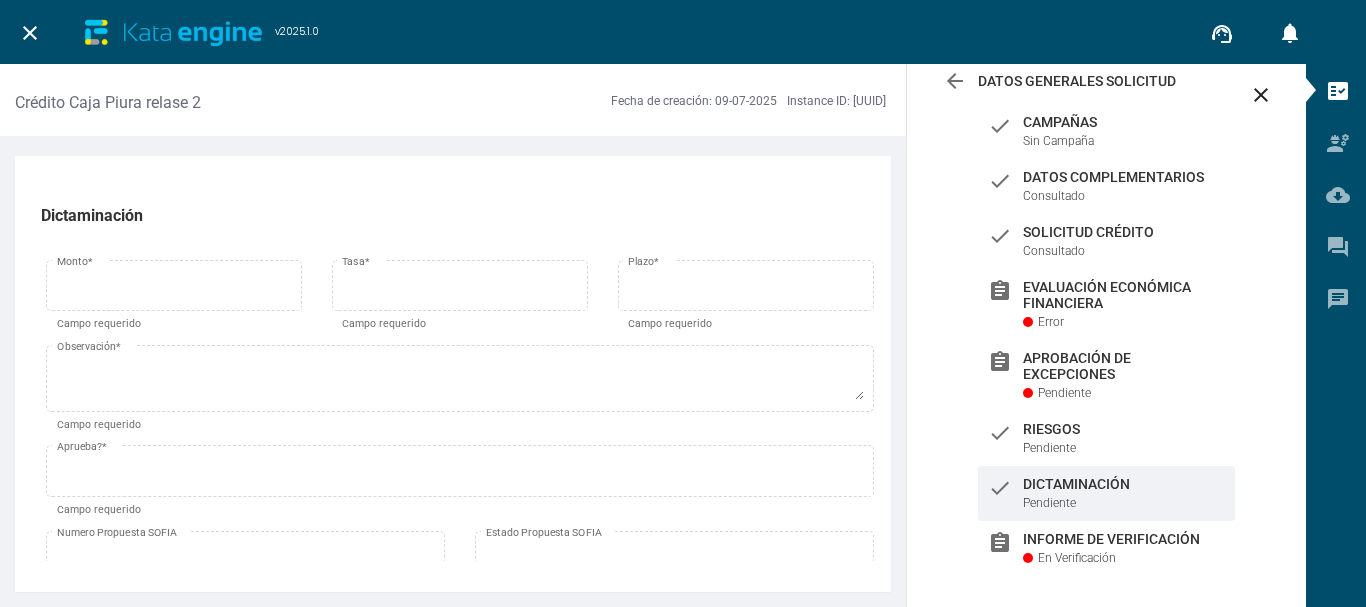 click on "close" at bounding box center (30, 33) 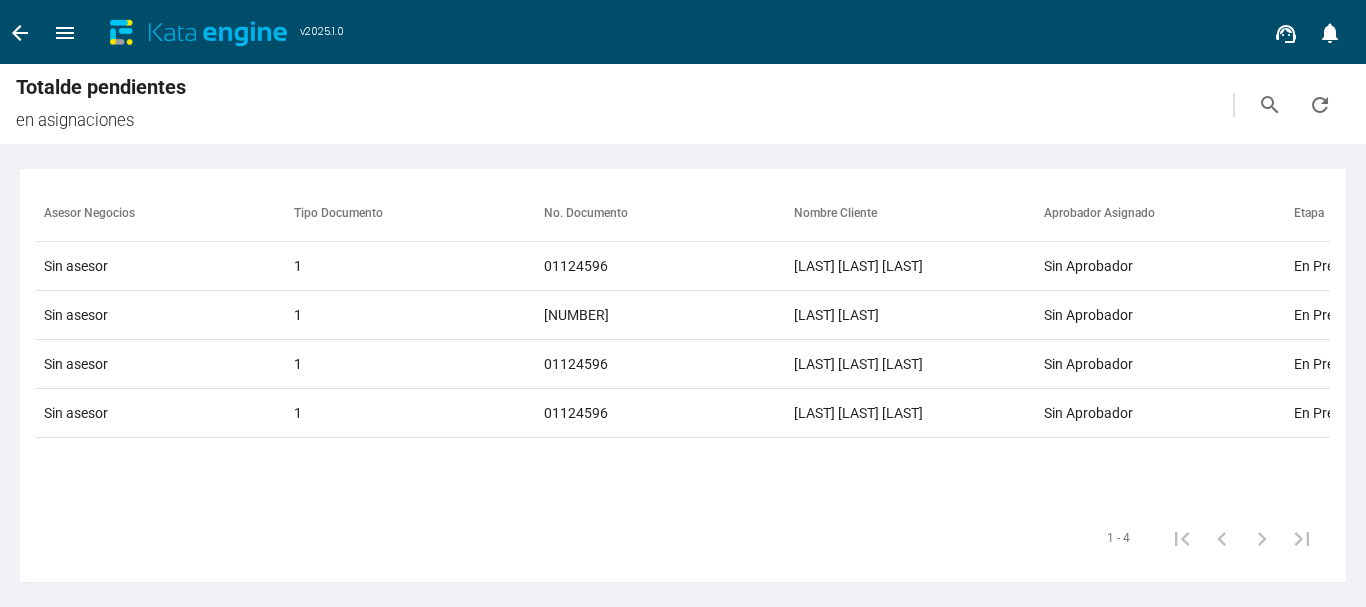 scroll, scrollTop: 0, scrollLeft: 567, axis: horizontal 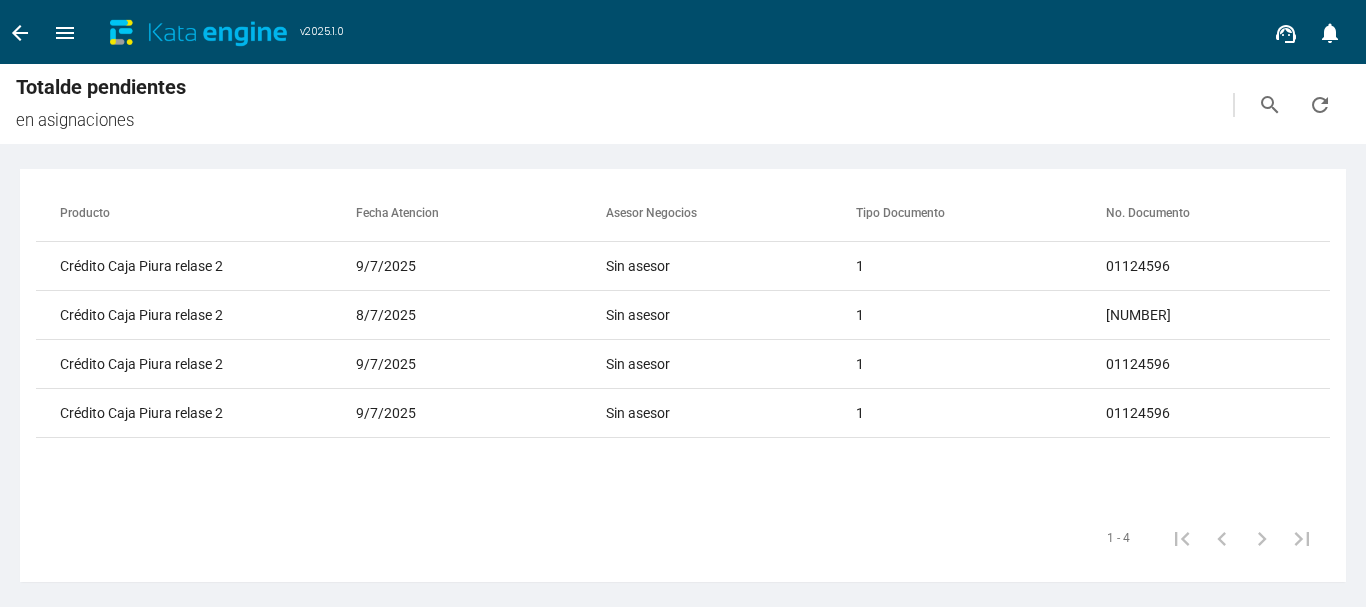 click on "1 - 4" at bounding box center [683, 538] 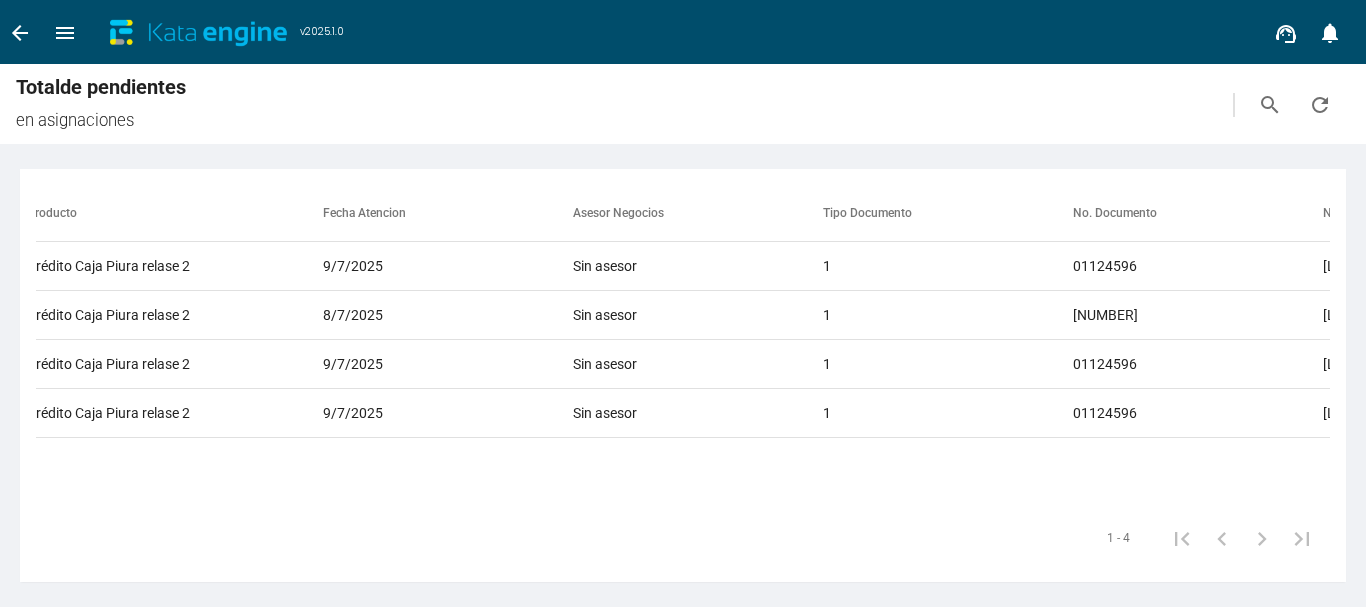 scroll, scrollTop: 0, scrollLeft: 0, axis: both 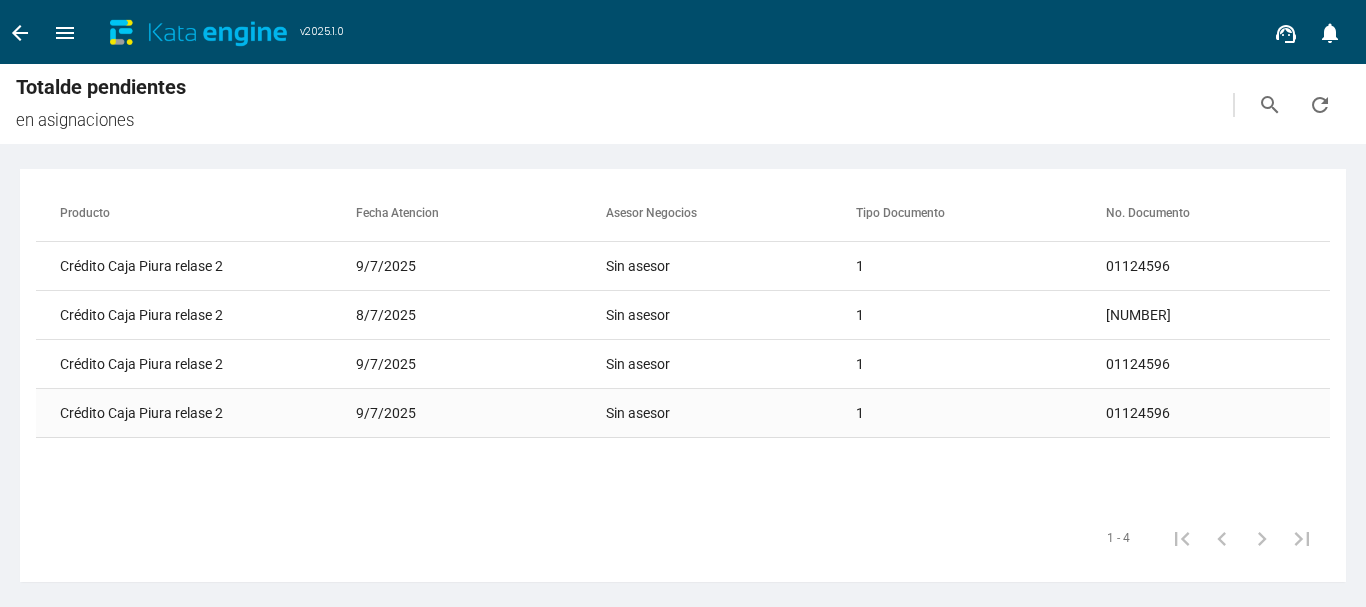 click on "Crédito Caja Piura relase 2" at bounding box center (161, 266) 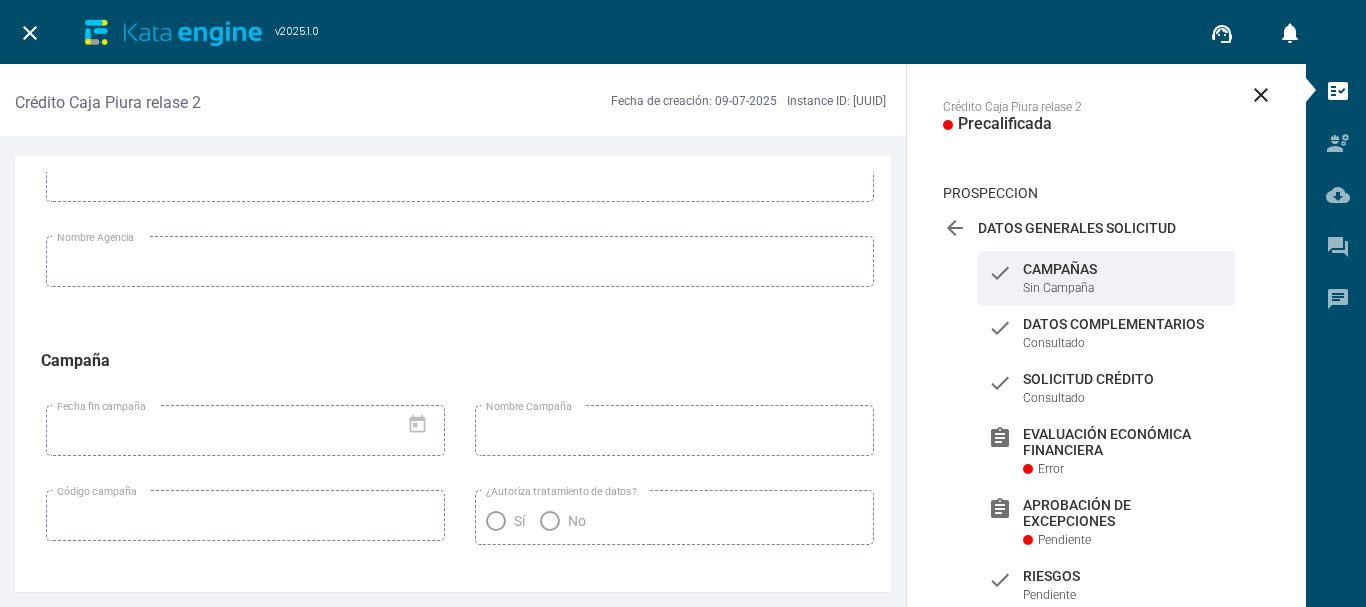 scroll, scrollTop: 0, scrollLeft: 0, axis: both 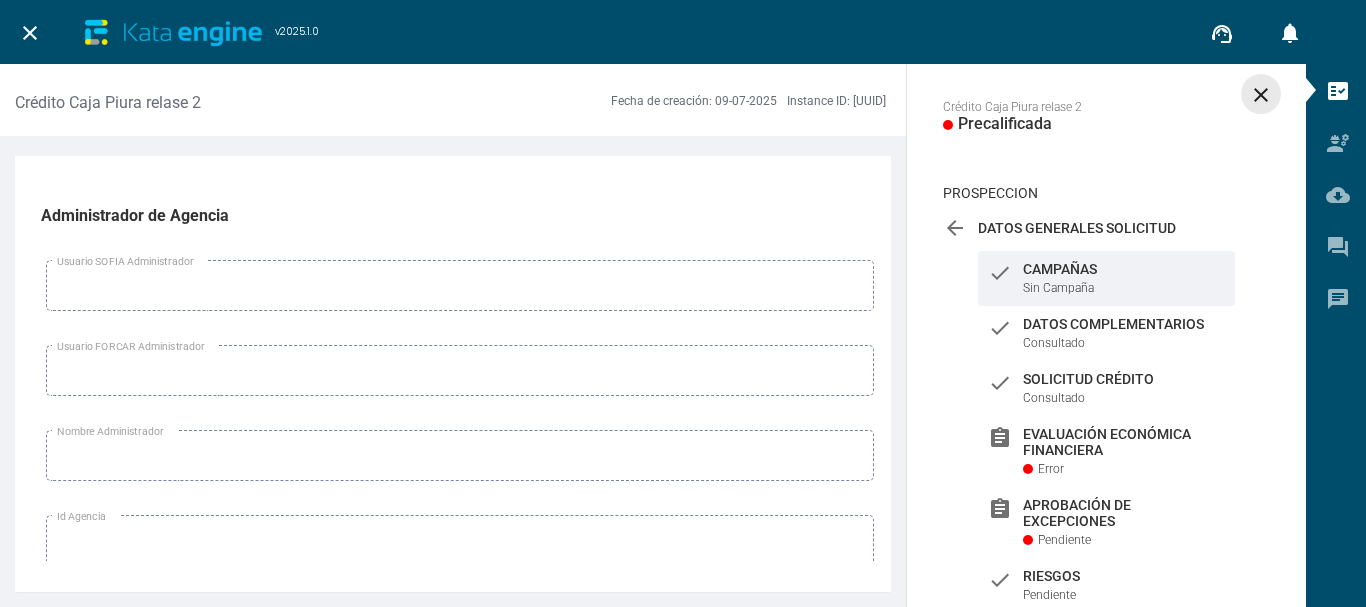 click on "close" at bounding box center (1261, 95) 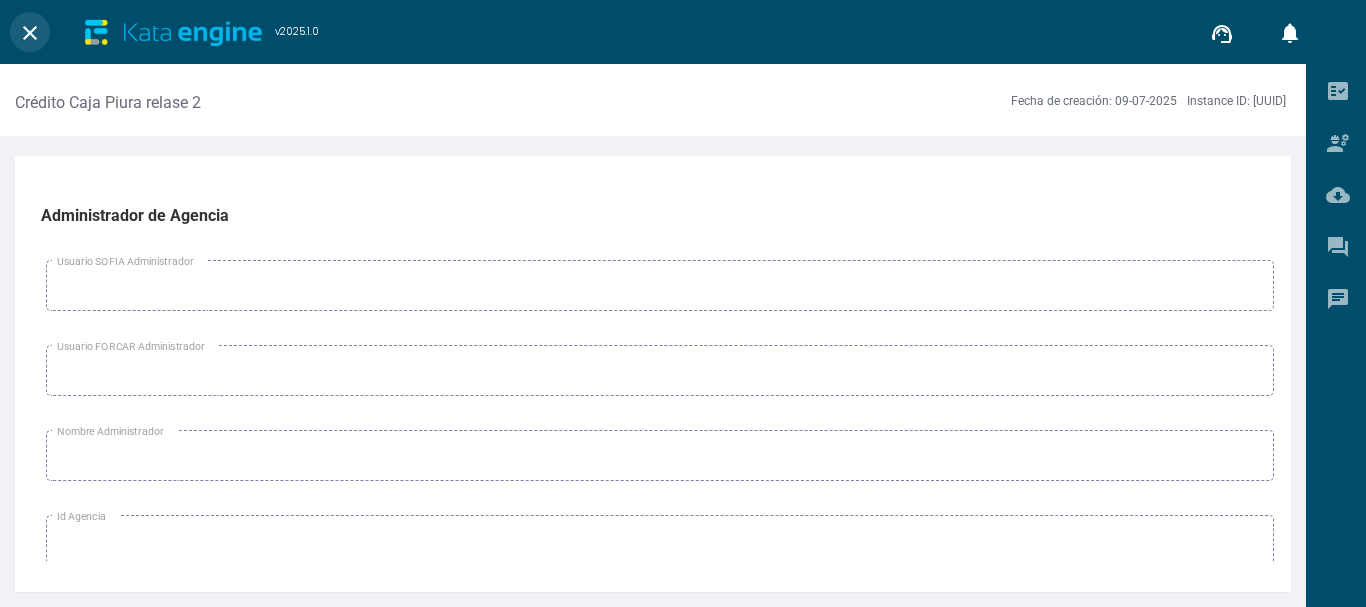 click on "close" at bounding box center [30, 33] 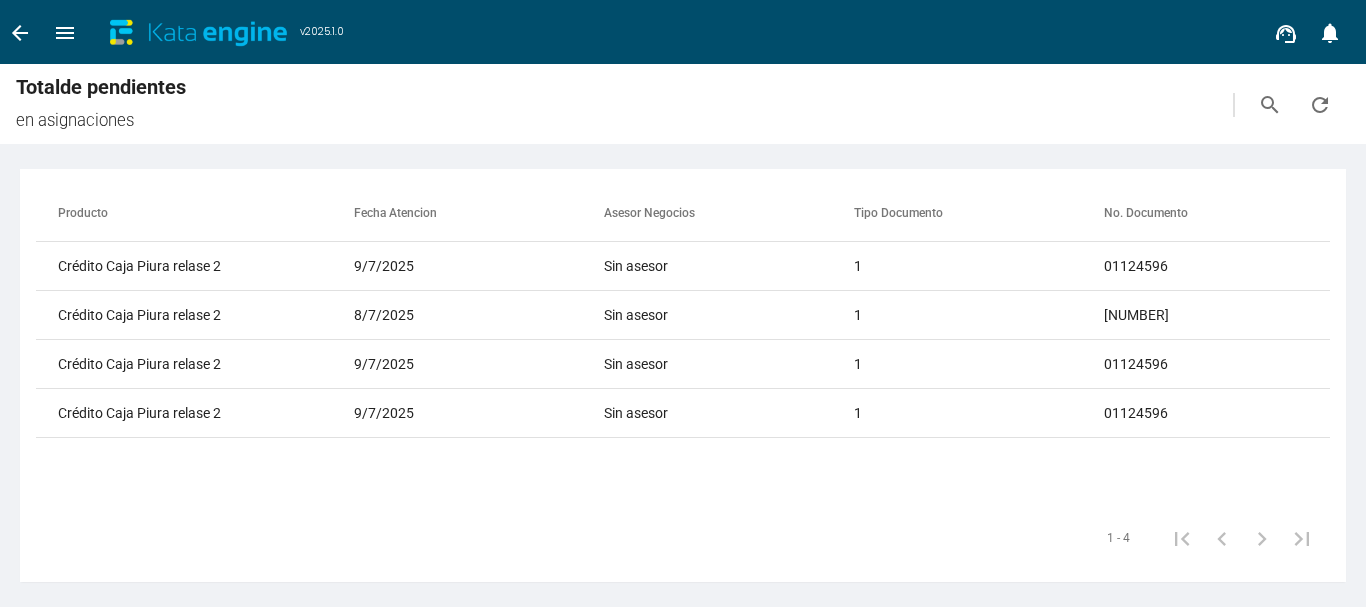 scroll, scrollTop: 0, scrollLeft: 0, axis: both 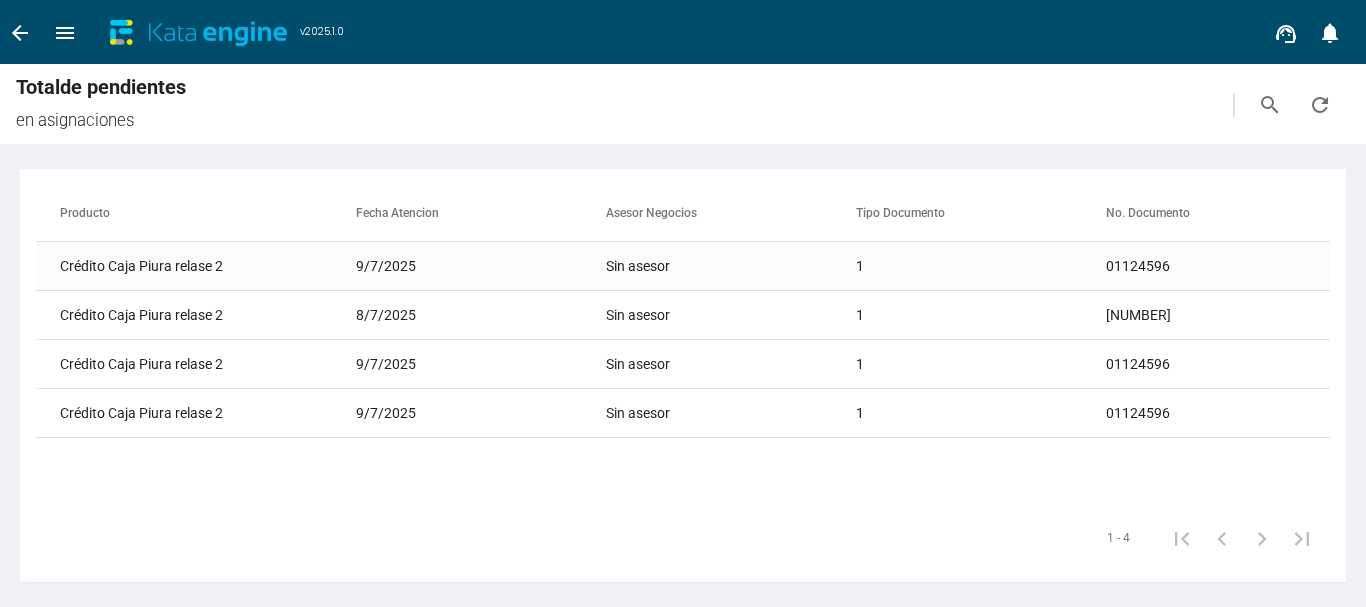 click on "Crédito Caja Piura relase 2" at bounding box center (161, 266) 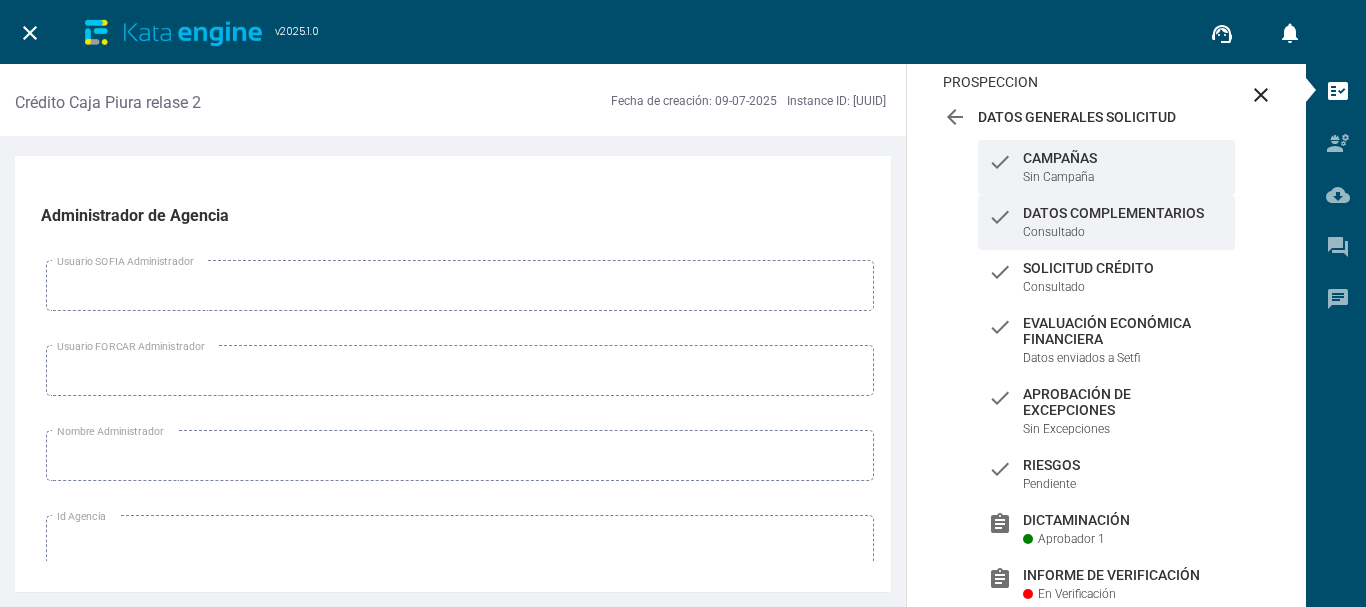 scroll, scrollTop: 159, scrollLeft: 0, axis: vertical 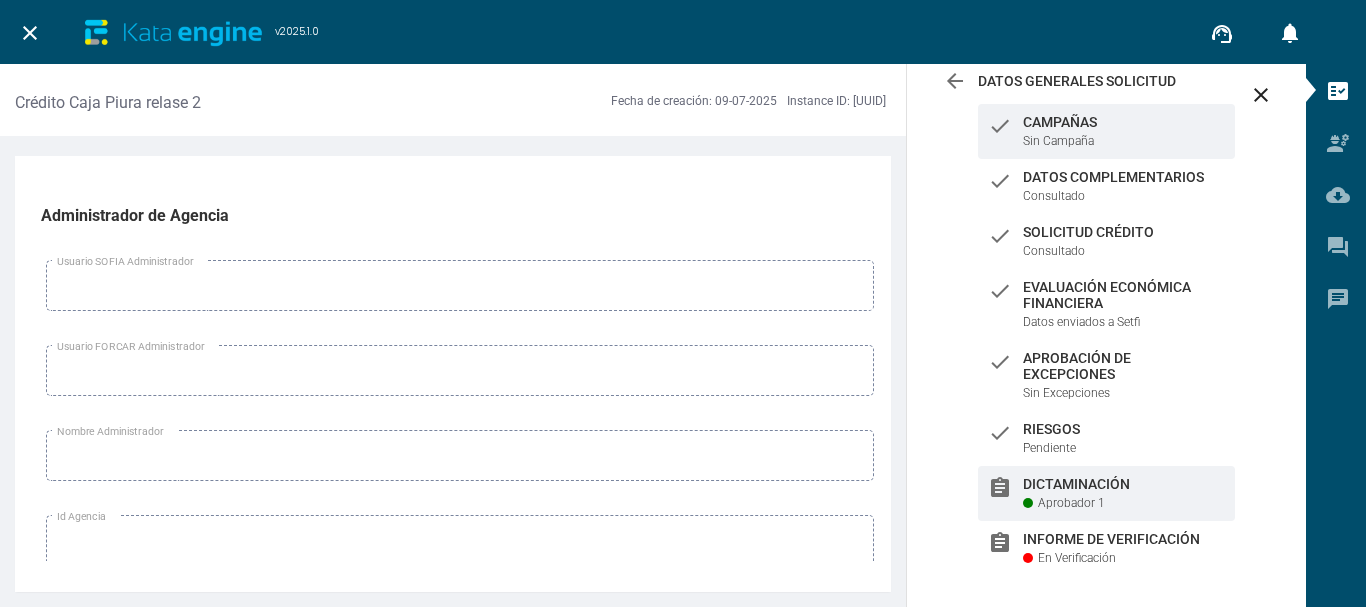 click on "Aprobador 1" at bounding box center [1071, 503] 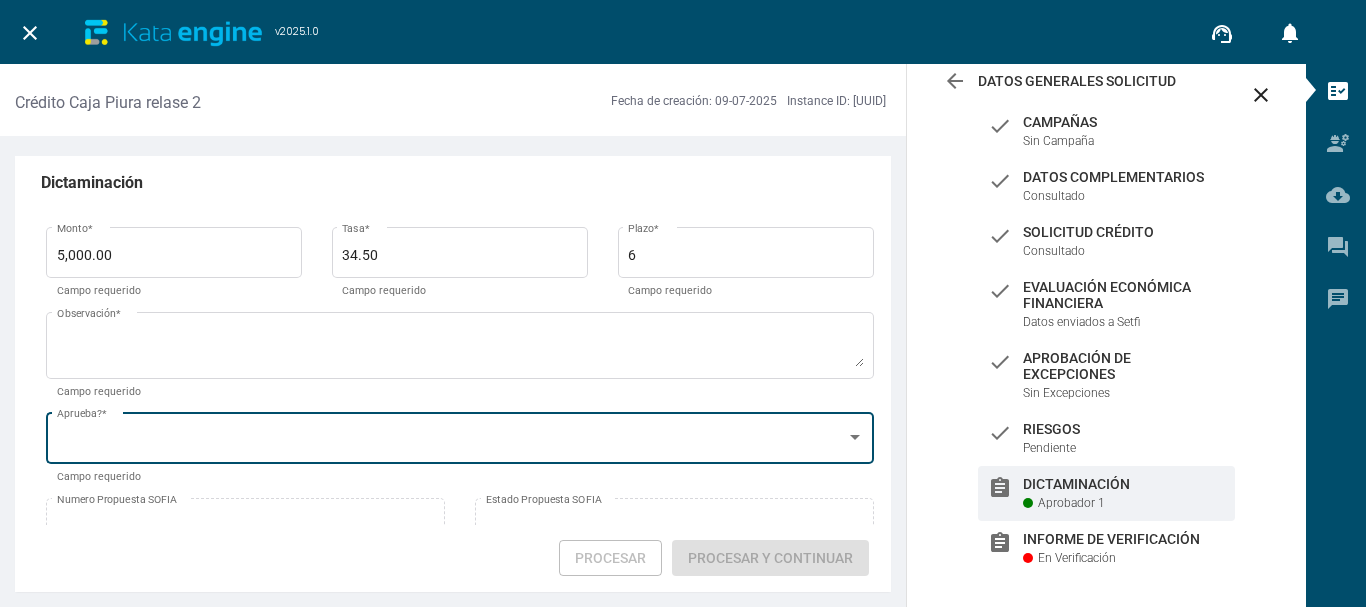 scroll, scrollTop: 0, scrollLeft: 0, axis: both 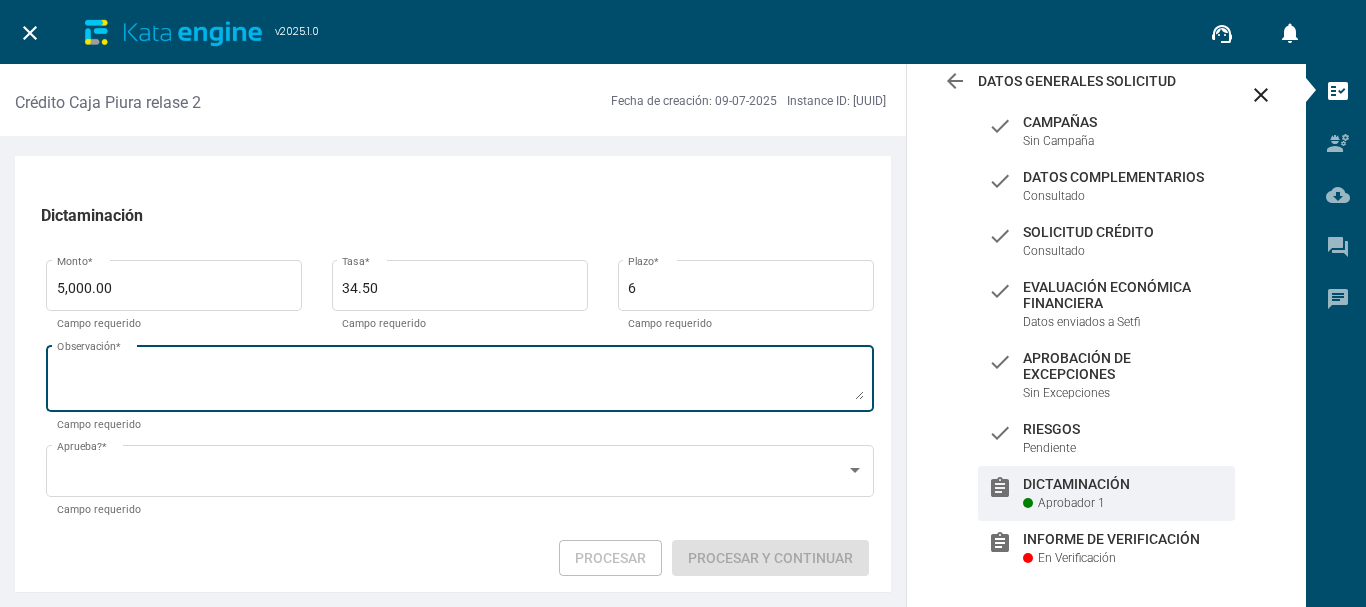 click on "Observación   *" at bounding box center [460, 376] 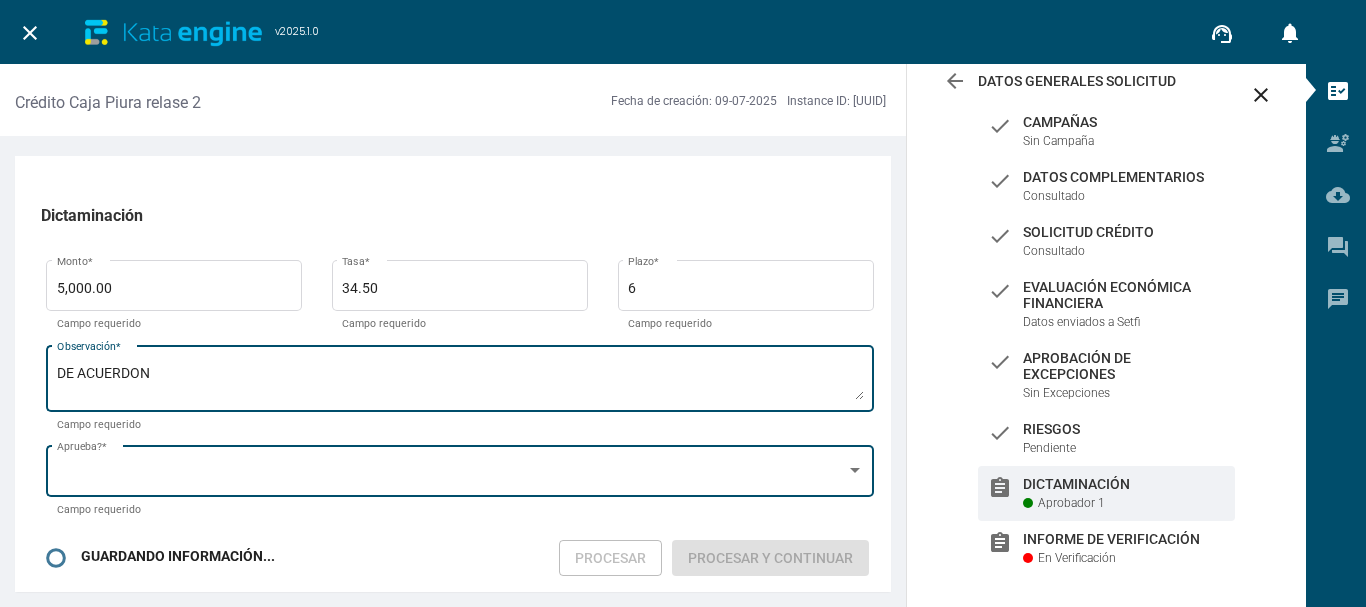 click on "Aprueba?   *" at bounding box center [460, 469] 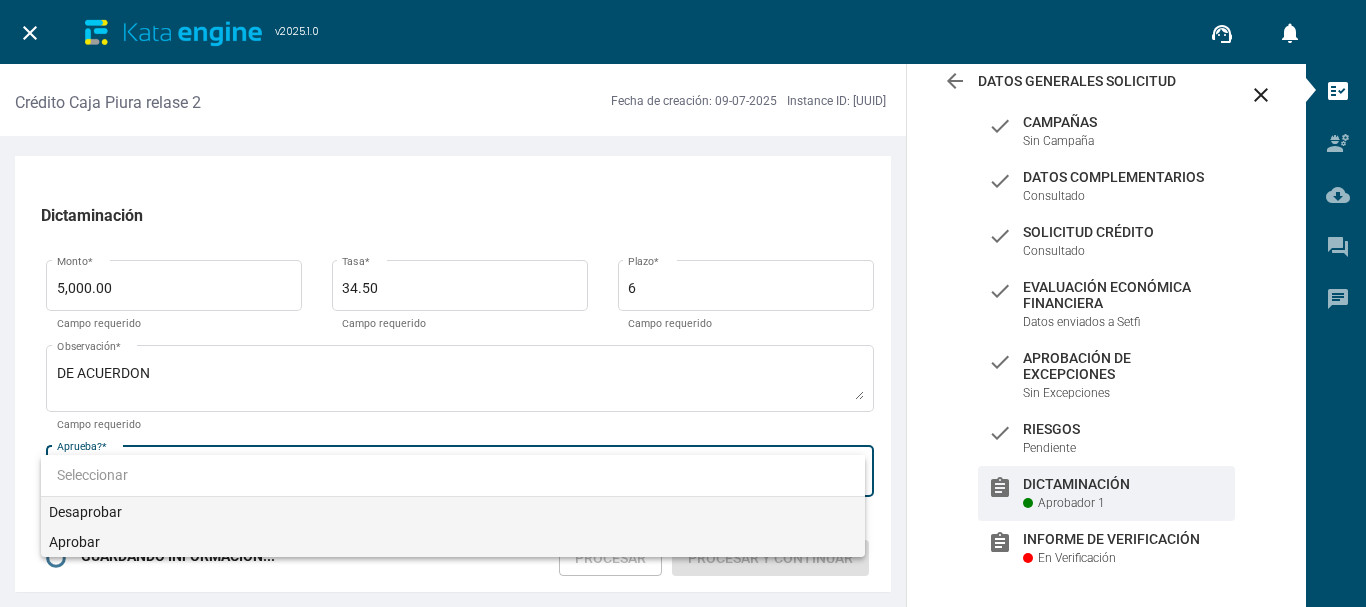 click on "Aprobar" at bounding box center [453, 542] 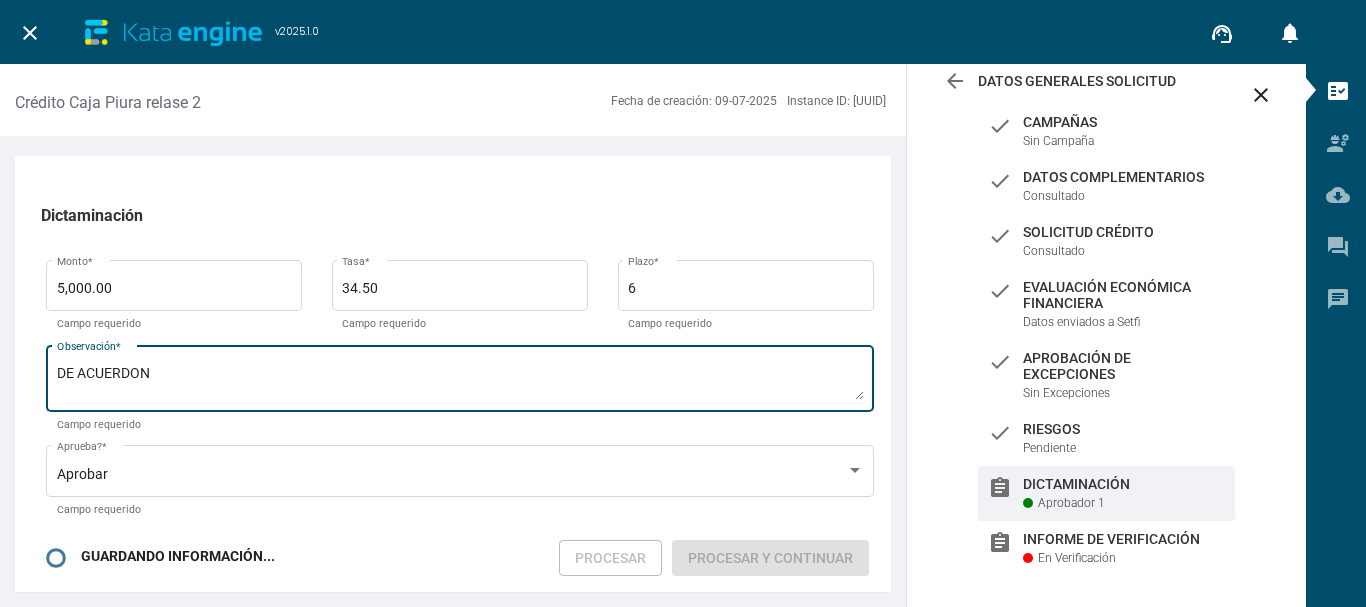 click on "DE ACUERDON" at bounding box center [460, 382] 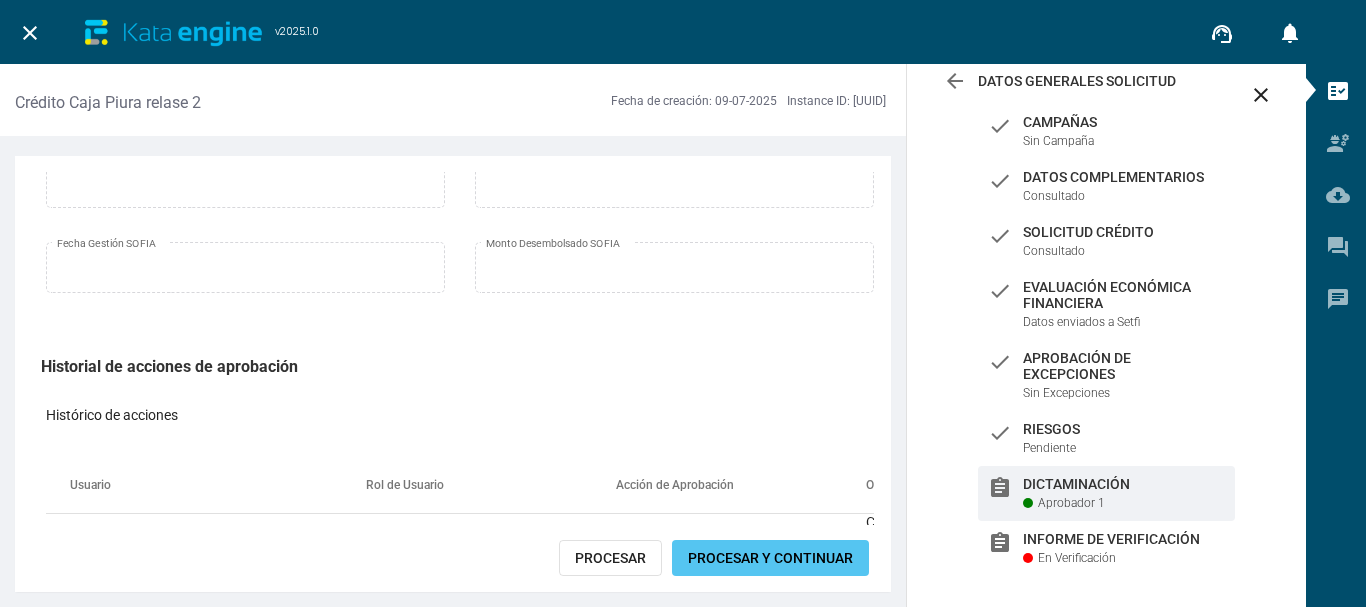 scroll, scrollTop: 140, scrollLeft: 0, axis: vertical 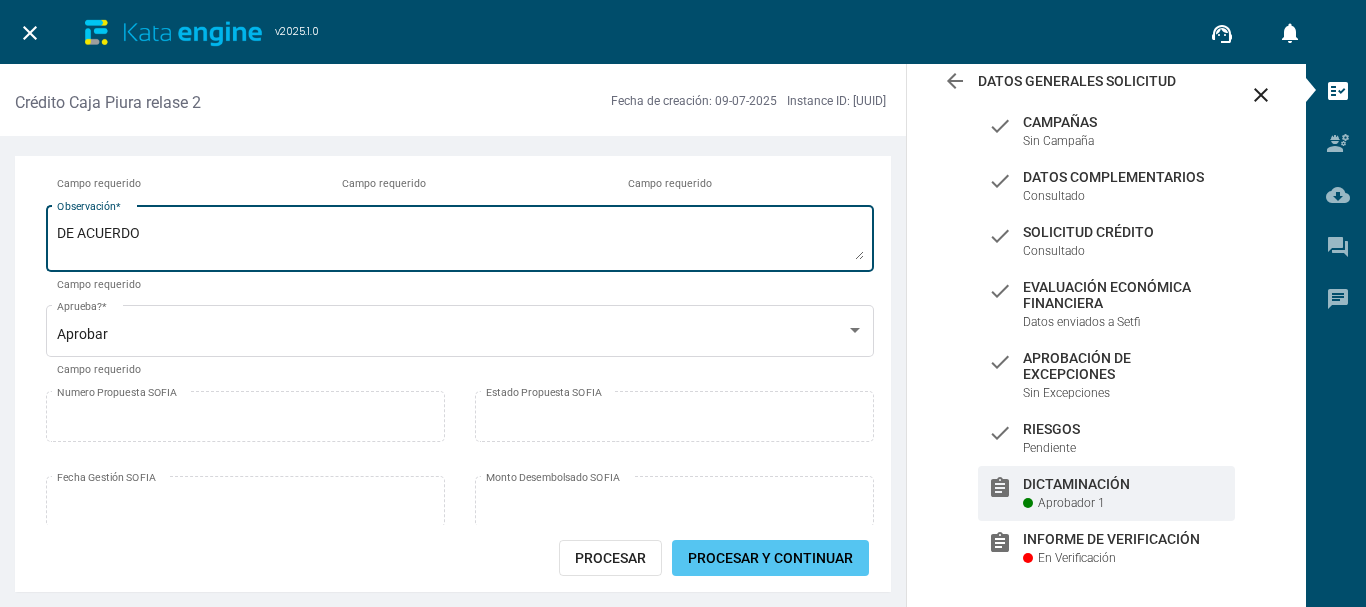 type on "DE ACUERDO" 